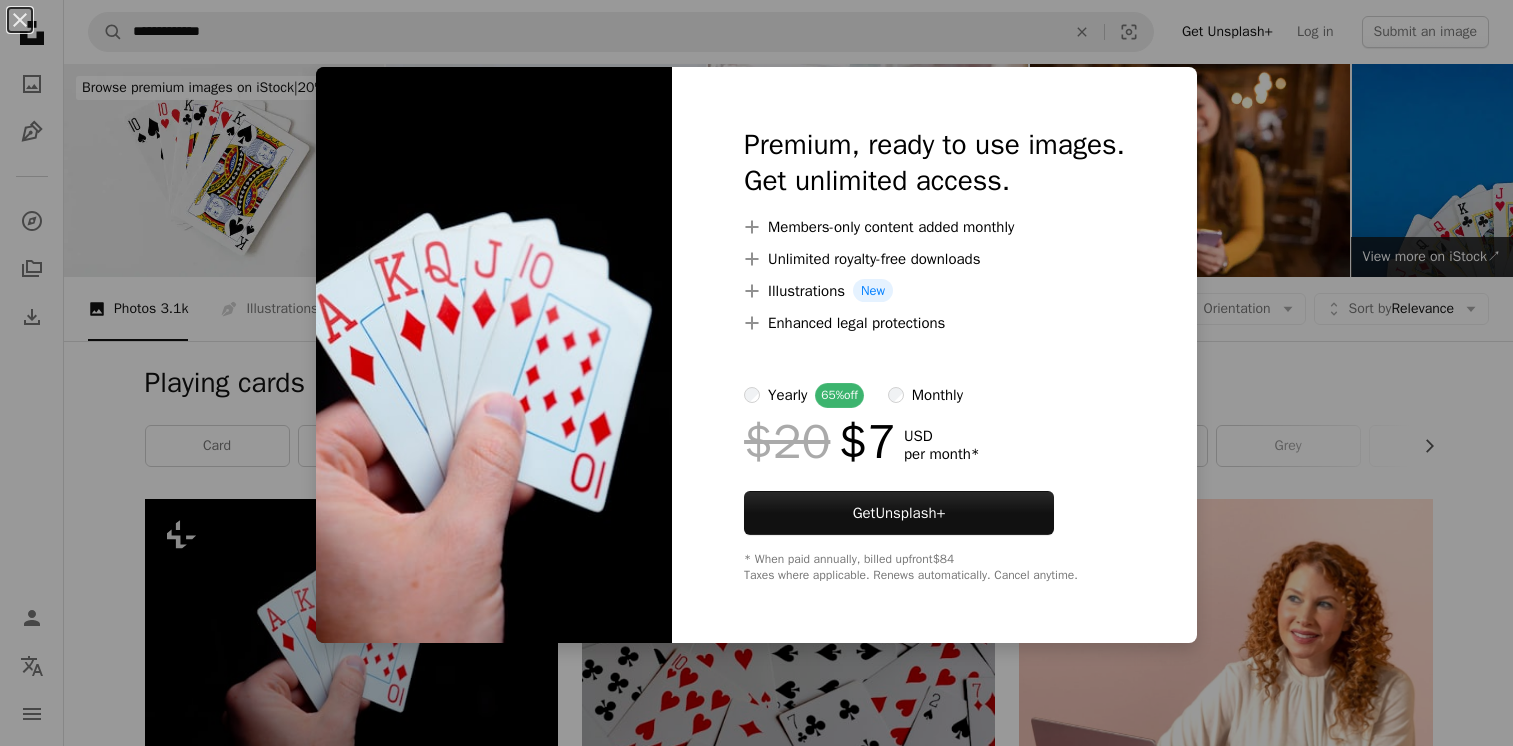 scroll, scrollTop: 300, scrollLeft: 0, axis: vertical 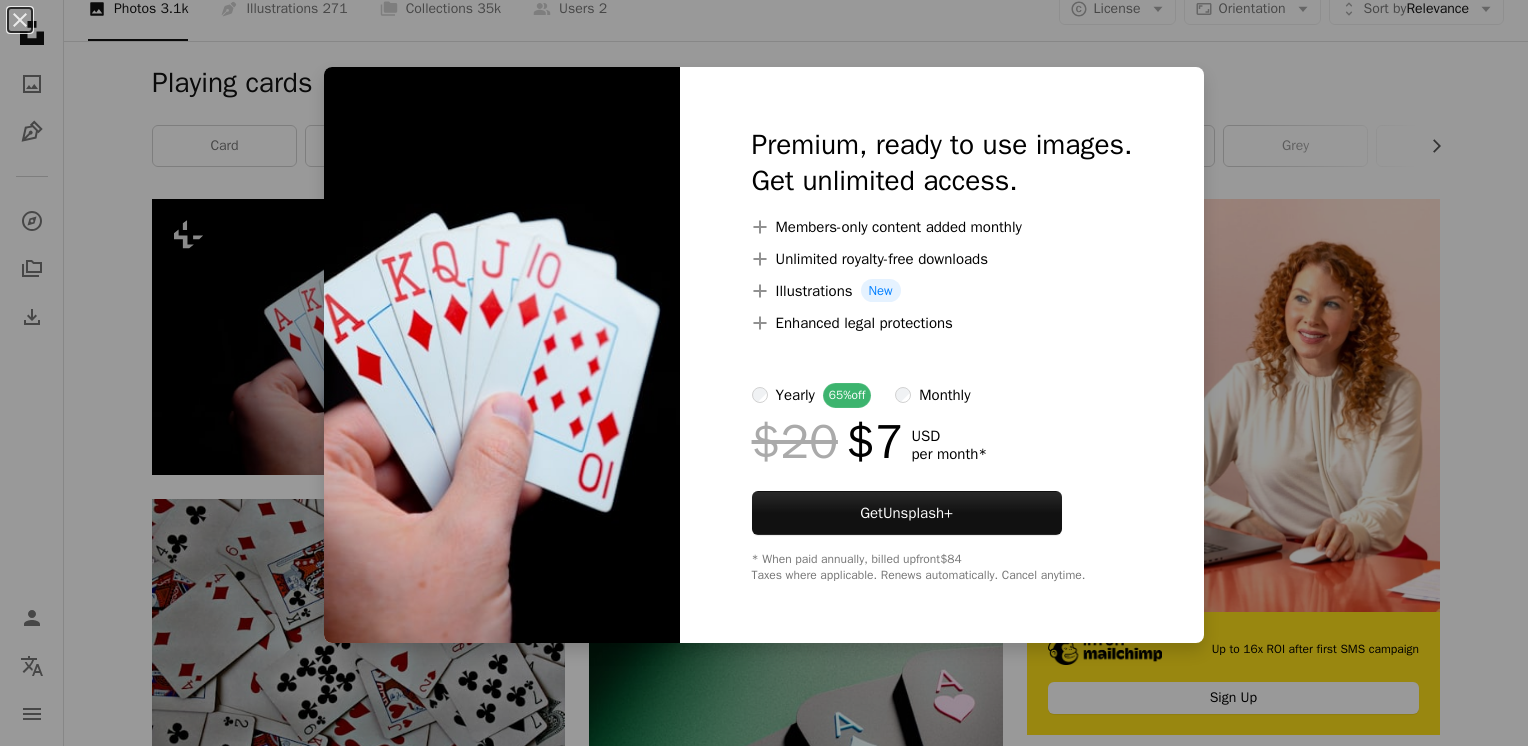 click on "An X shape Premium, ready to use images. Get unlimited access. A plus sign Members-only content added monthly A plus sign Unlimited royalty-free downloads A plus sign Illustrations  New A plus sign Enhanced legal protections yearly 65%  off monthly $20   $7 USD per month * Get  Unsplash+ * When paid annually, billed upfront  $84 Taxes where applicable. Renews automatically. Cancel anytime." at bounding box center (764, 373) 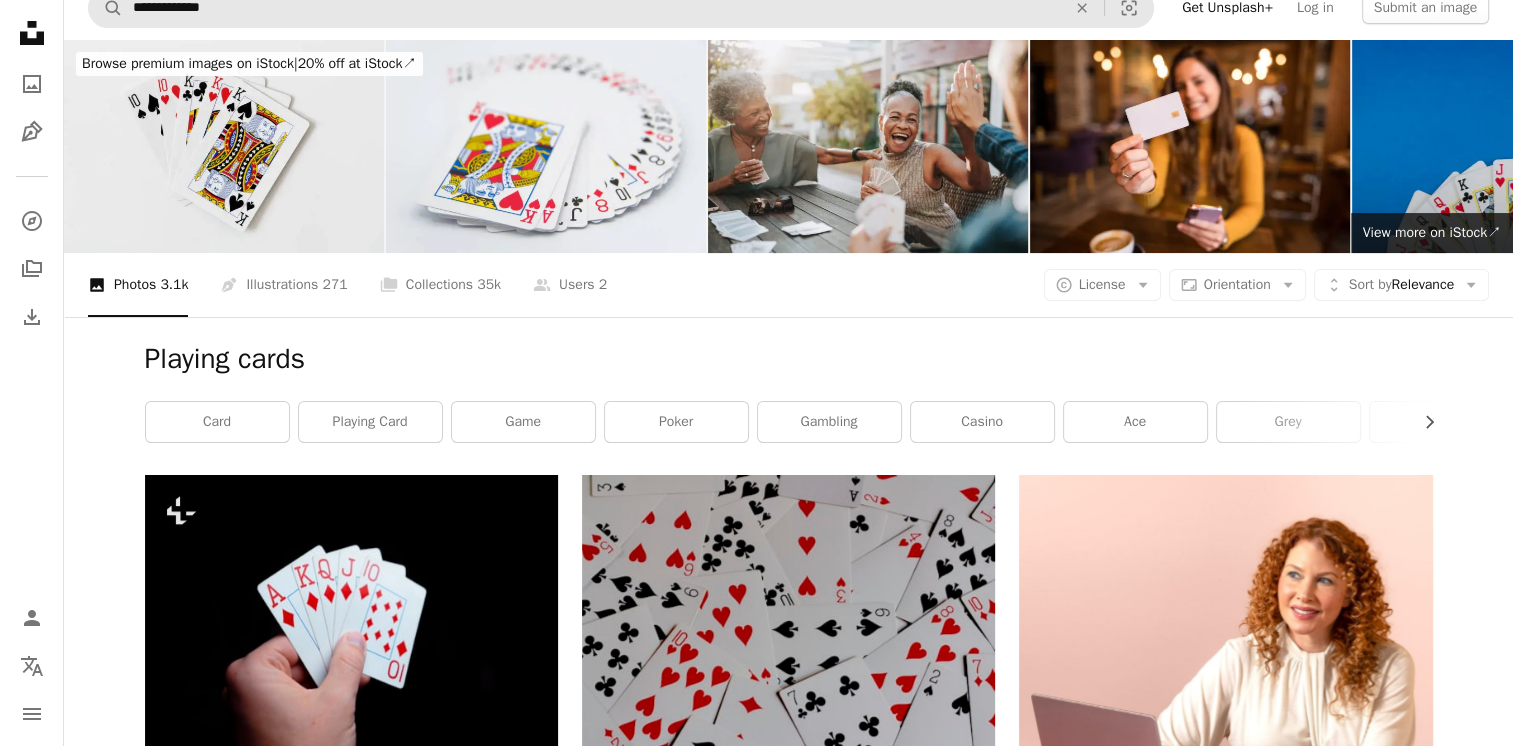scroll, scrollTop: 0, scrollLeft: 0, axis: both 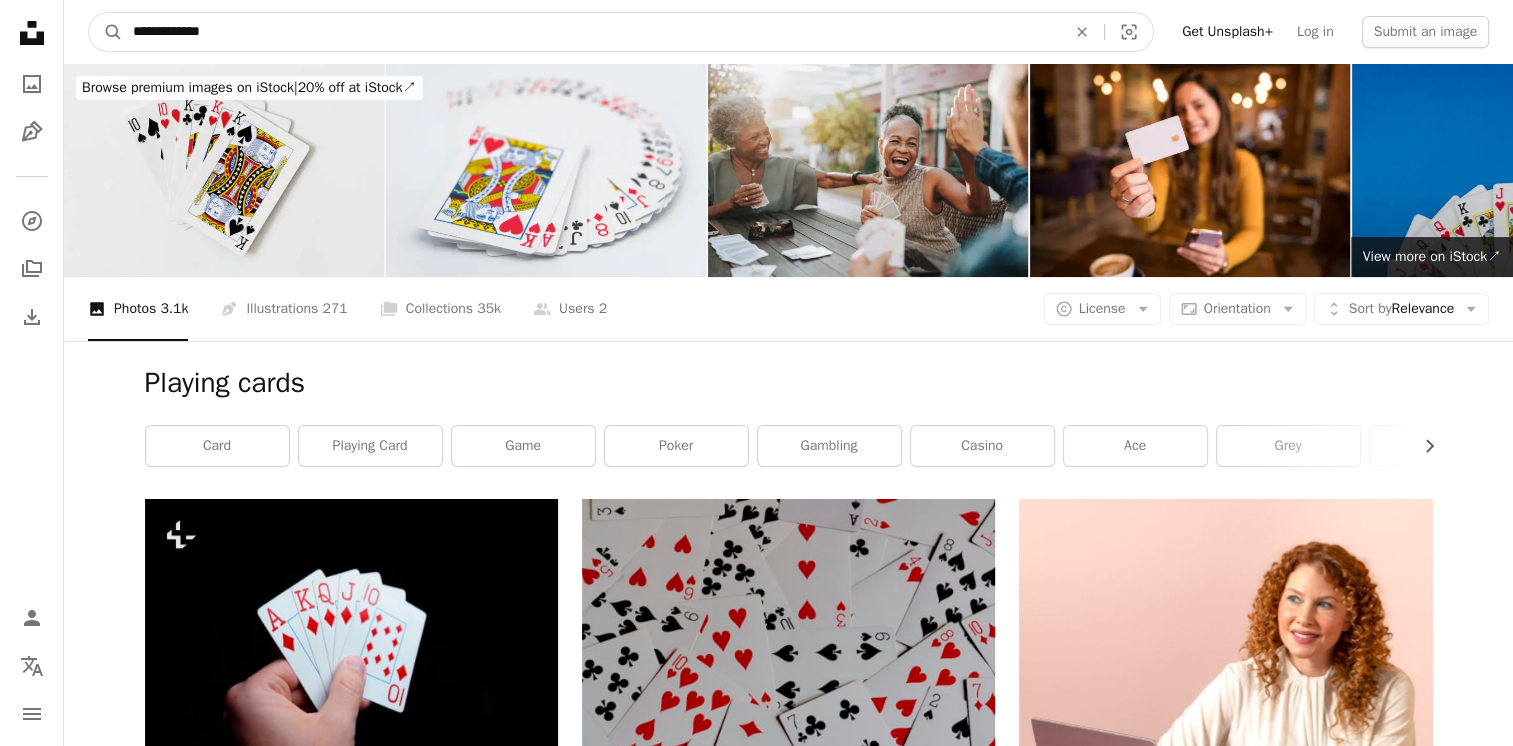 click on "**********" at bounding box center (591, 32) 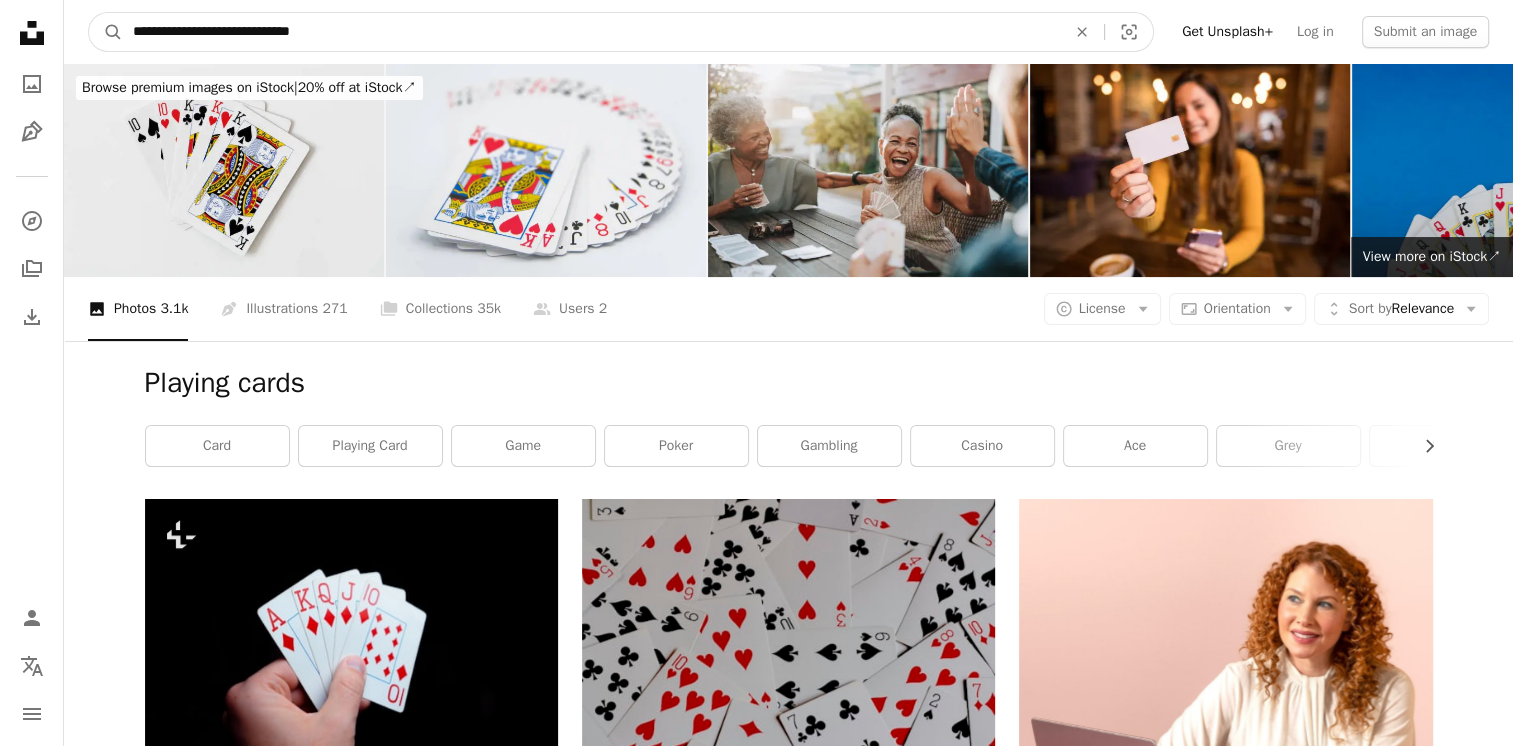 type on "**********" 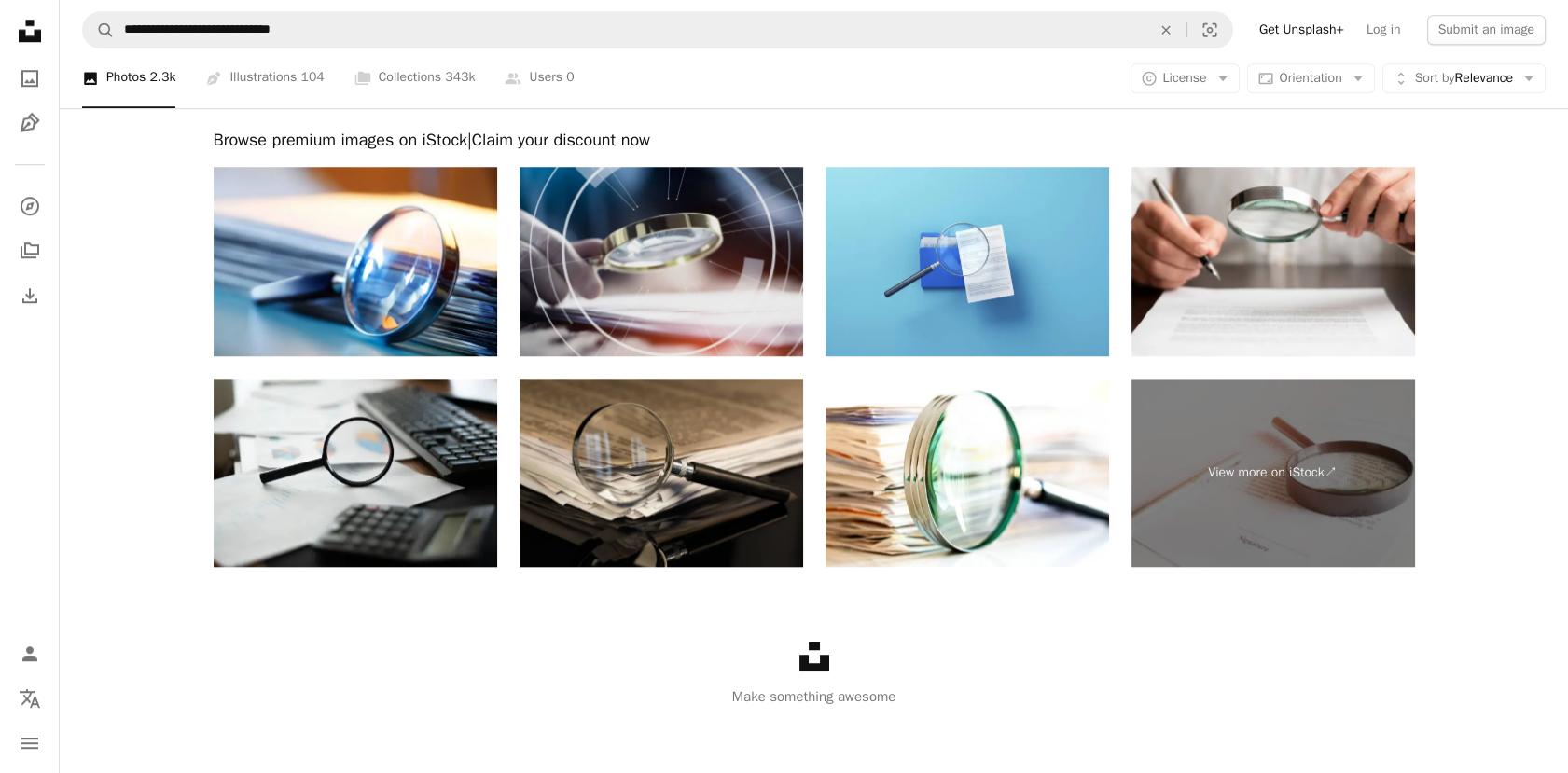 scroll, scrollTop: 3257, scrollLeft: 0, axis: vertical 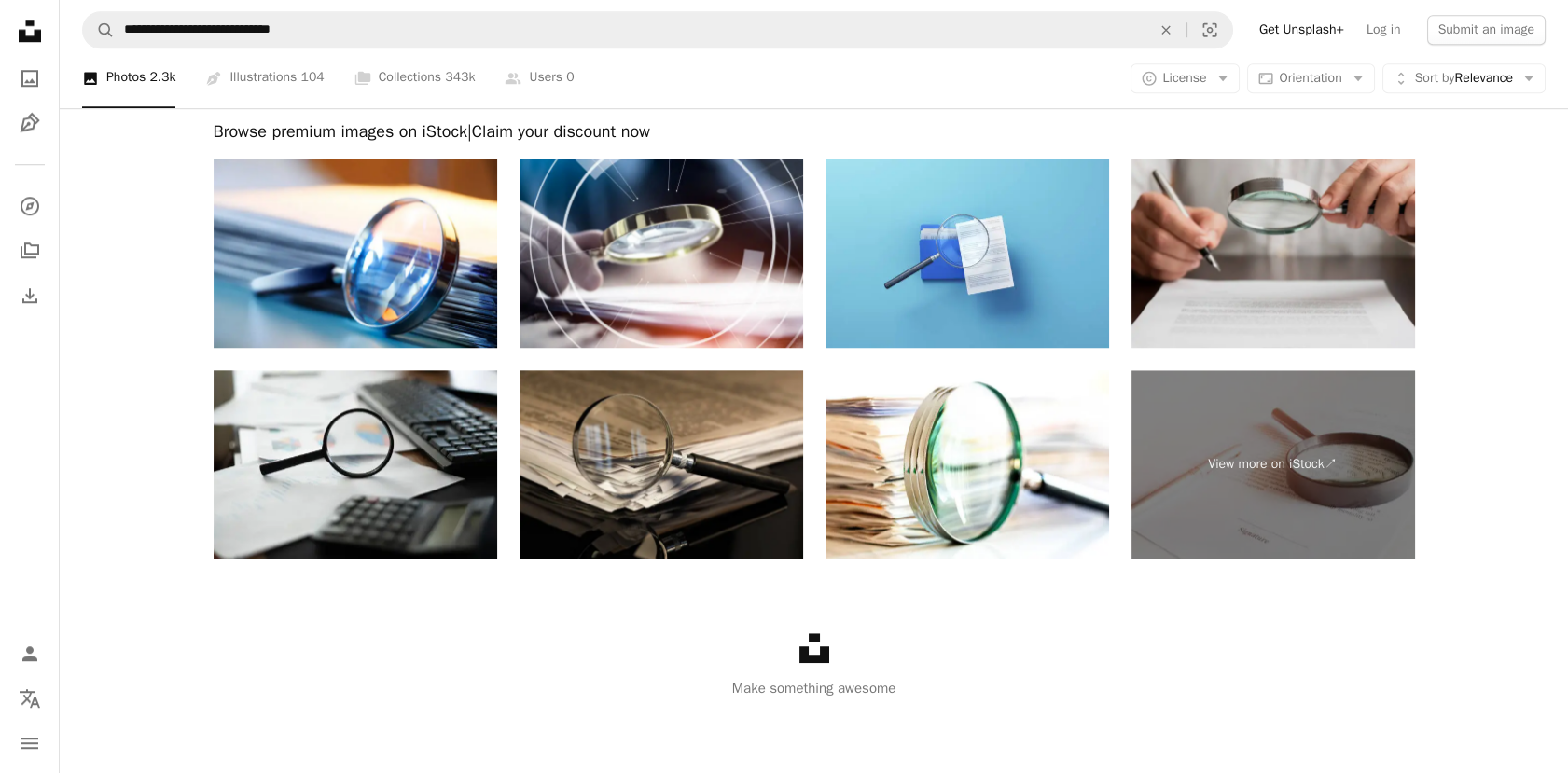 click at bounding box center [1273, 253] 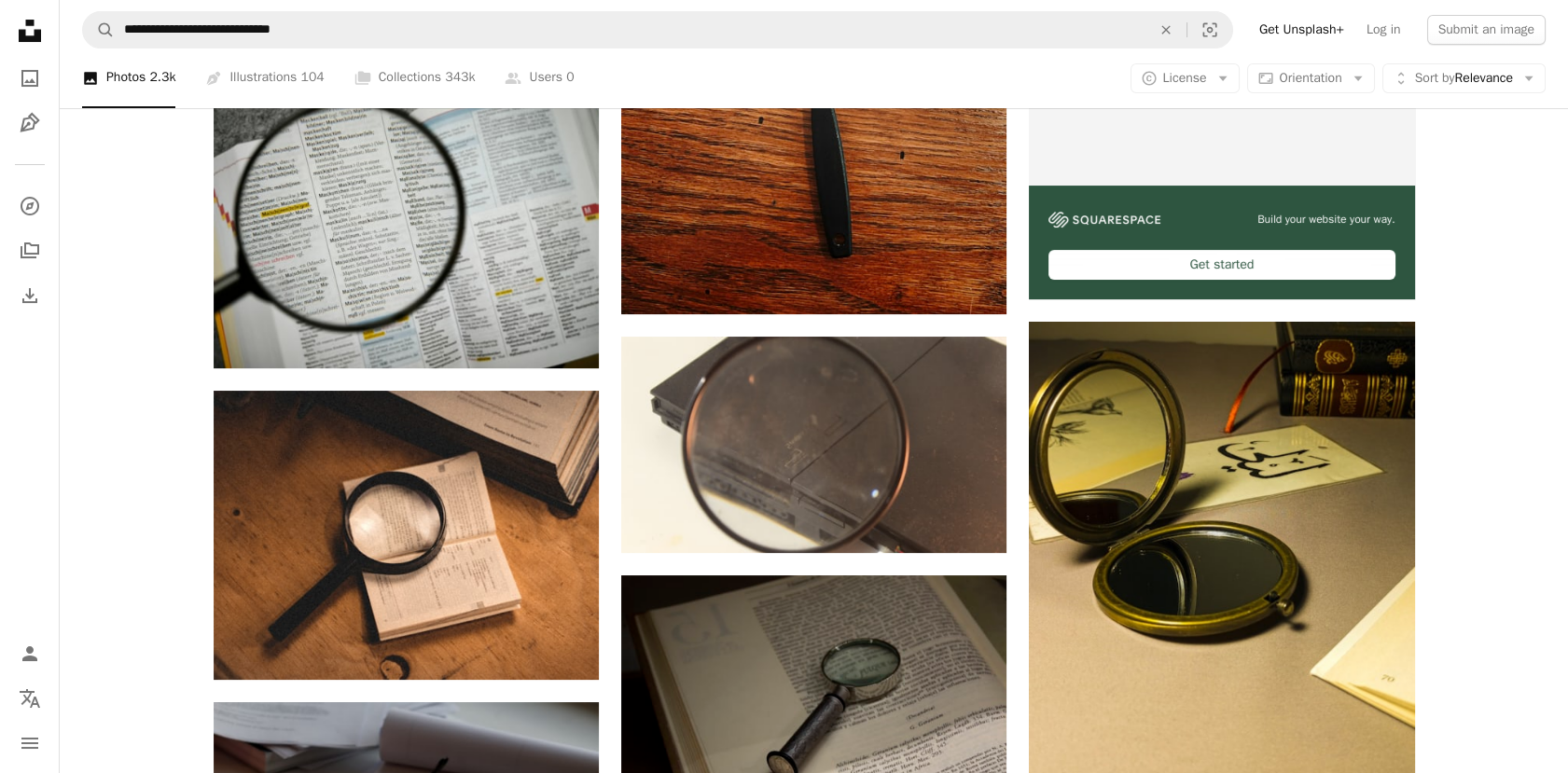 scroll, scrollTop: 253, scrollLeft: 0, axis: vertical 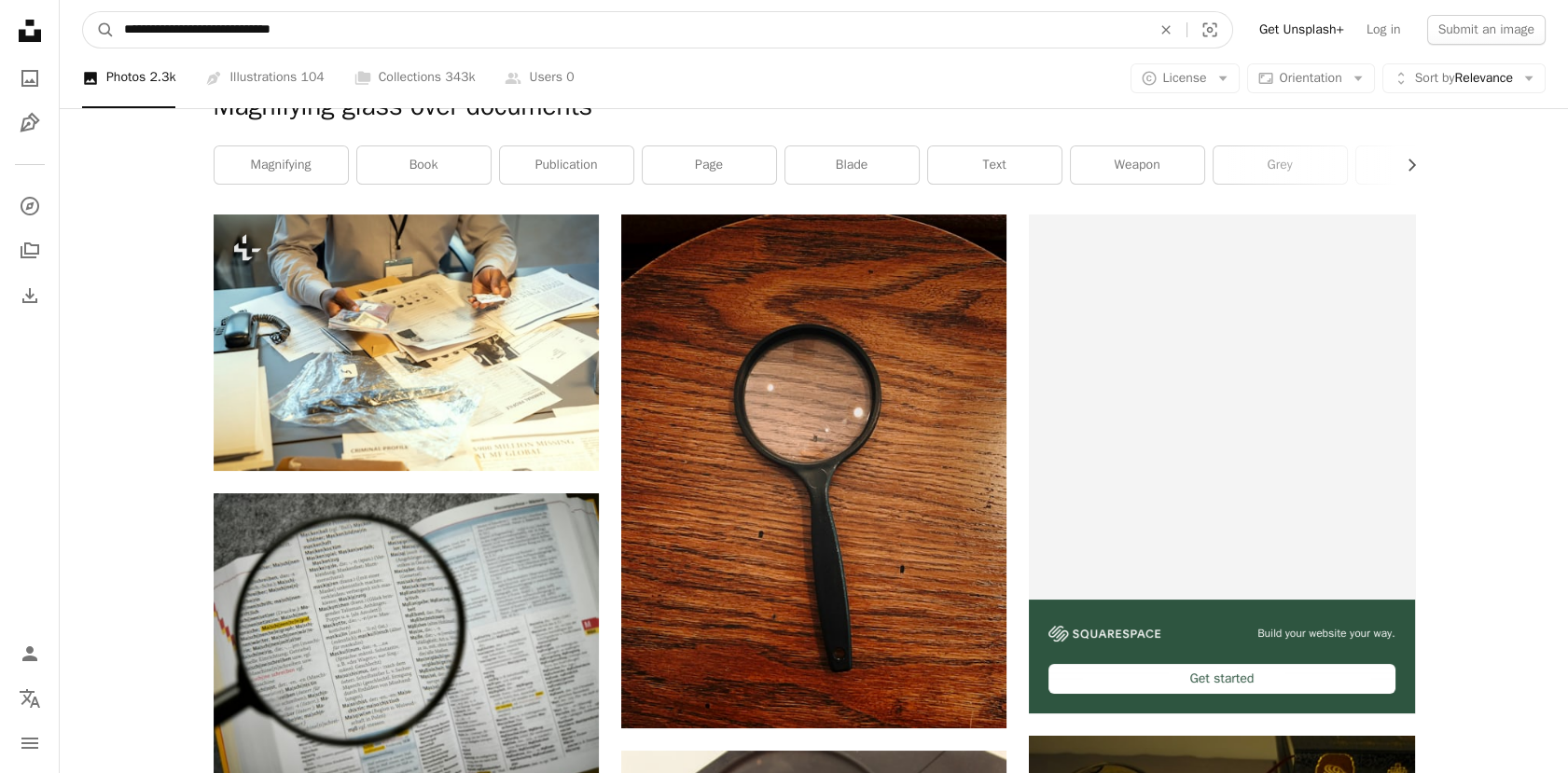 click on "**********" at bounding box center (630, 30) 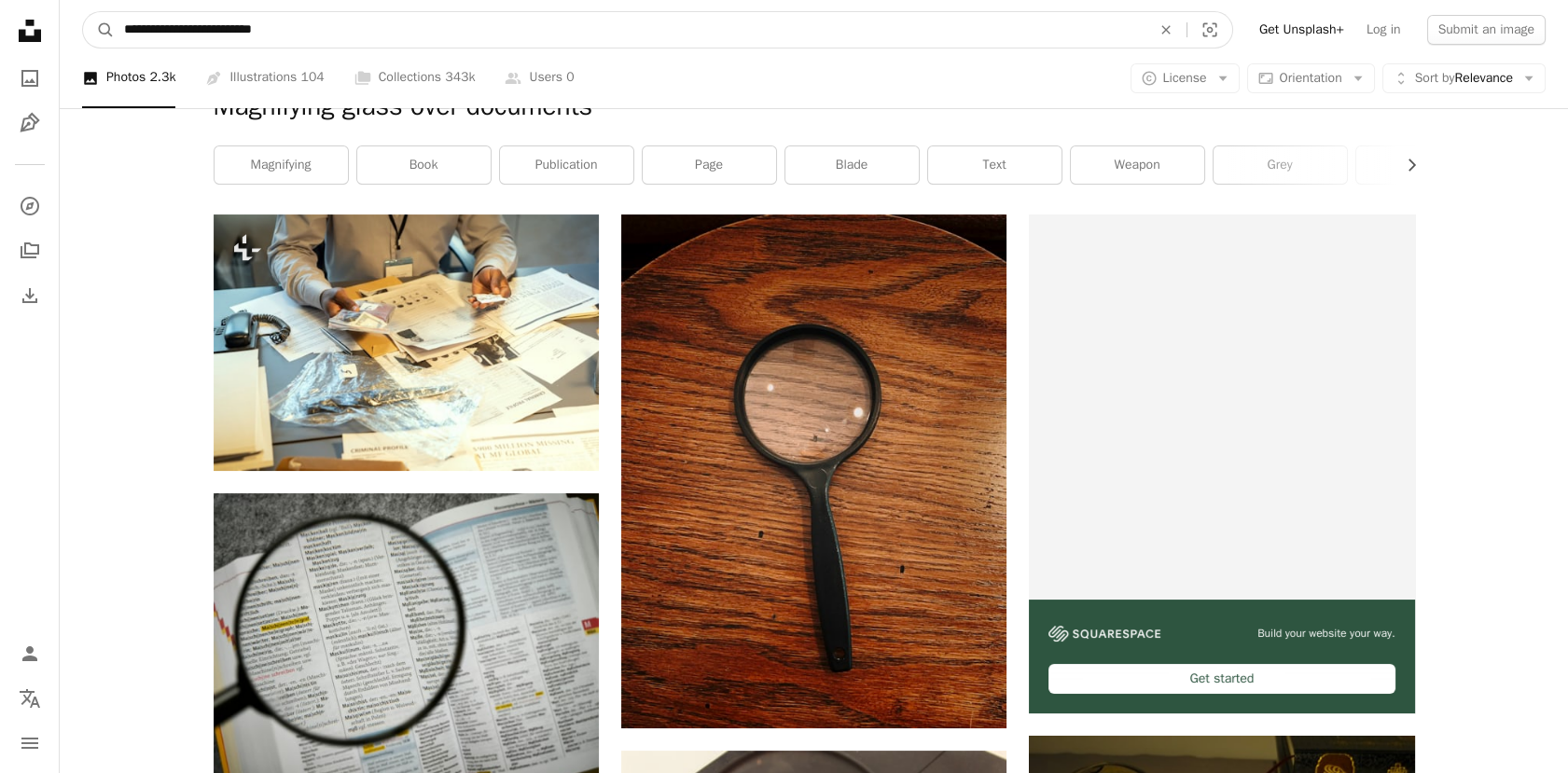 type on "**********" 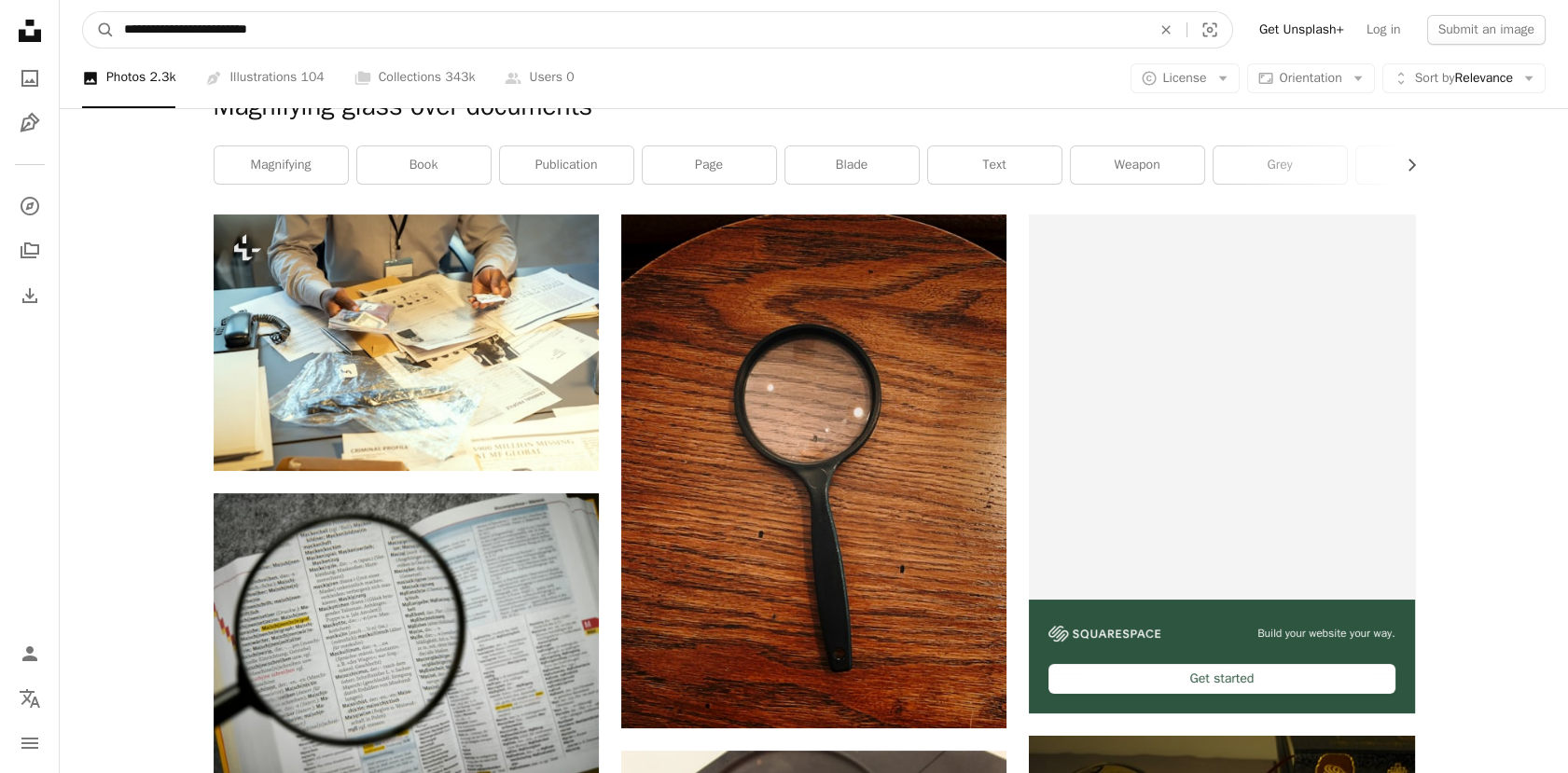 click on "A magnifying glass" at bounding box center [99, 30] 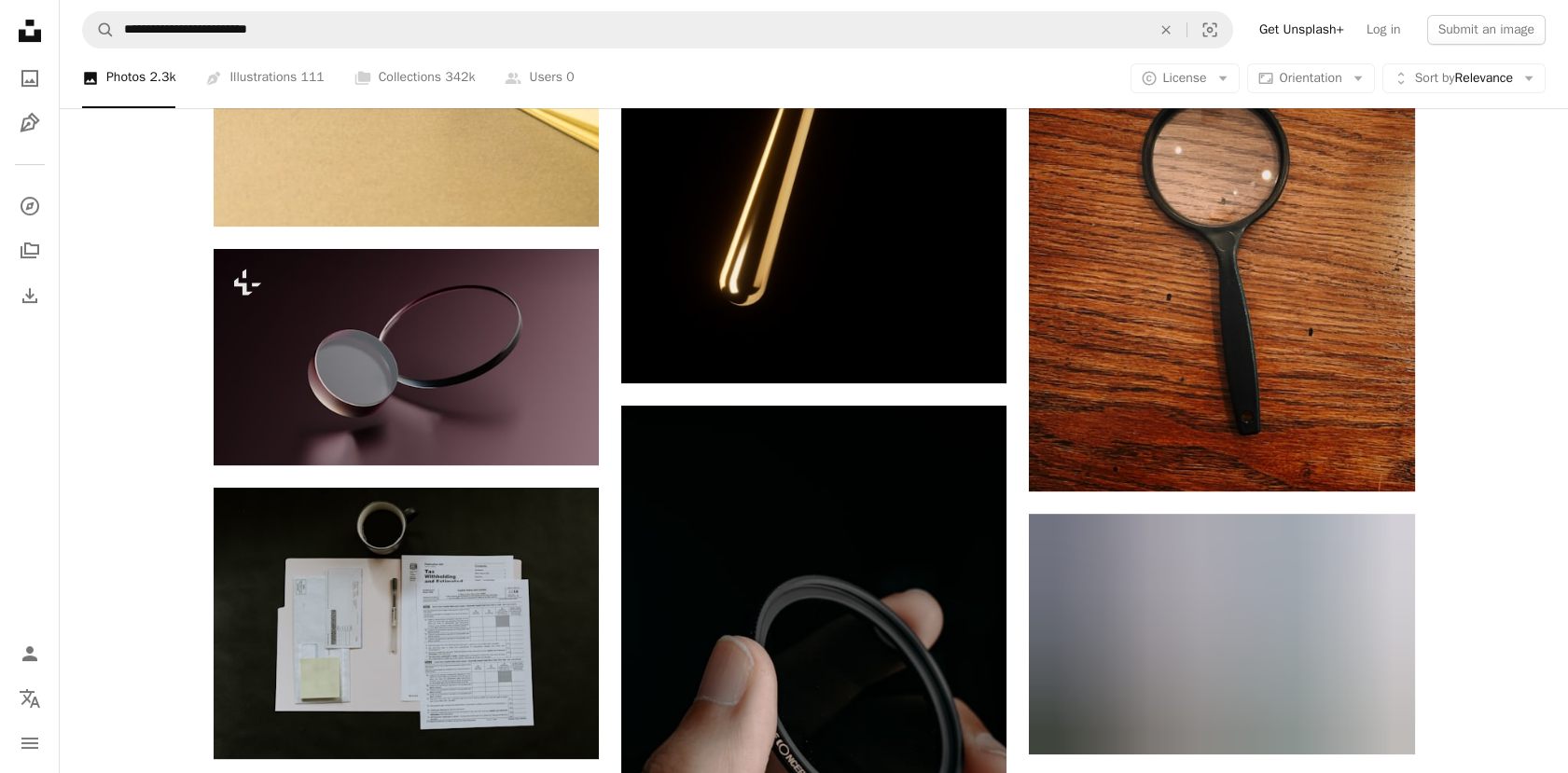 scroll, scrollTop: 1553, scrollLeft: 0, axis: vertical 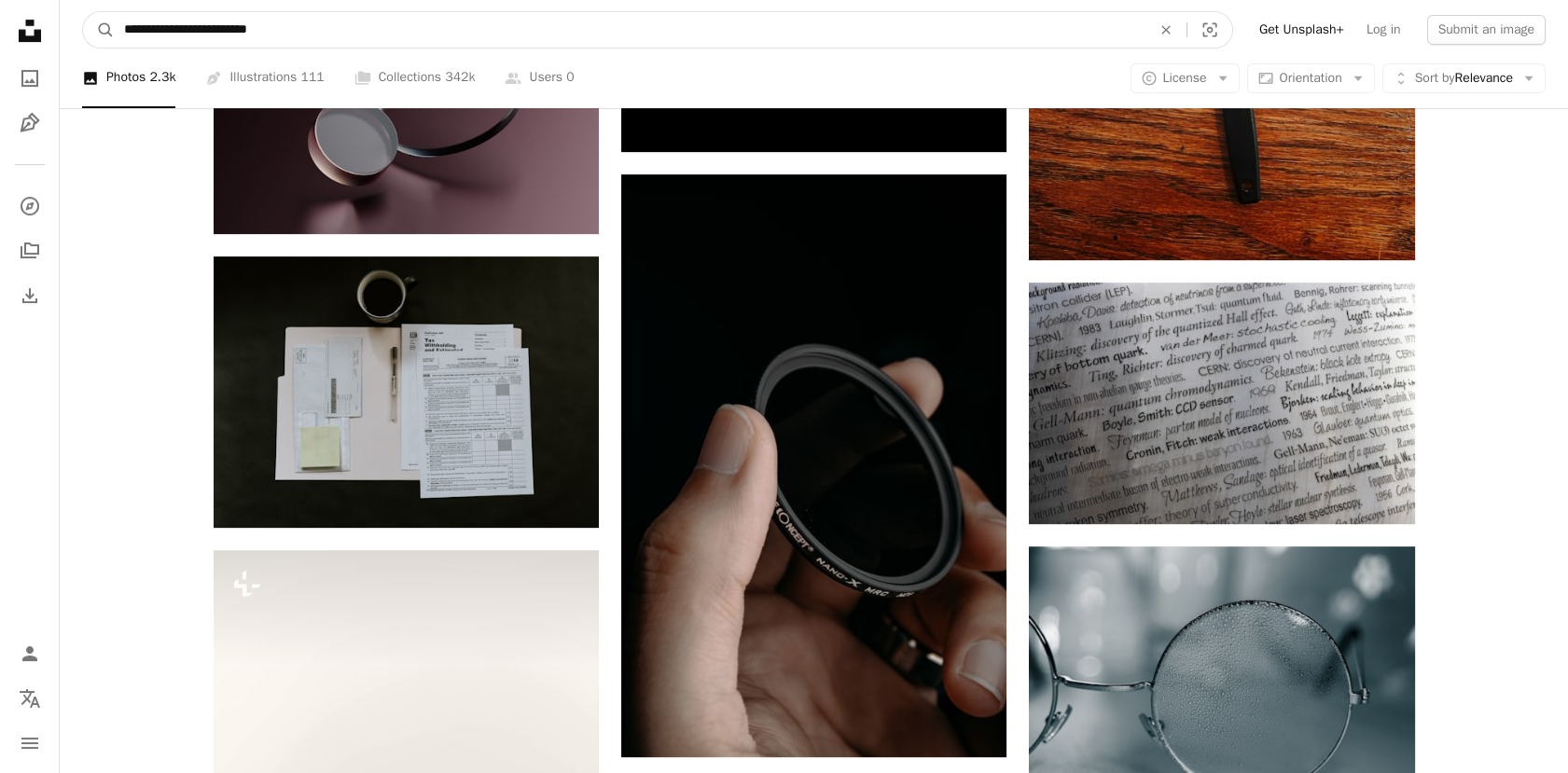 drag, startPoint x: 306, startPoint y: 33, endPoint x: -558, endPoint y: 5, distance: 864.45358 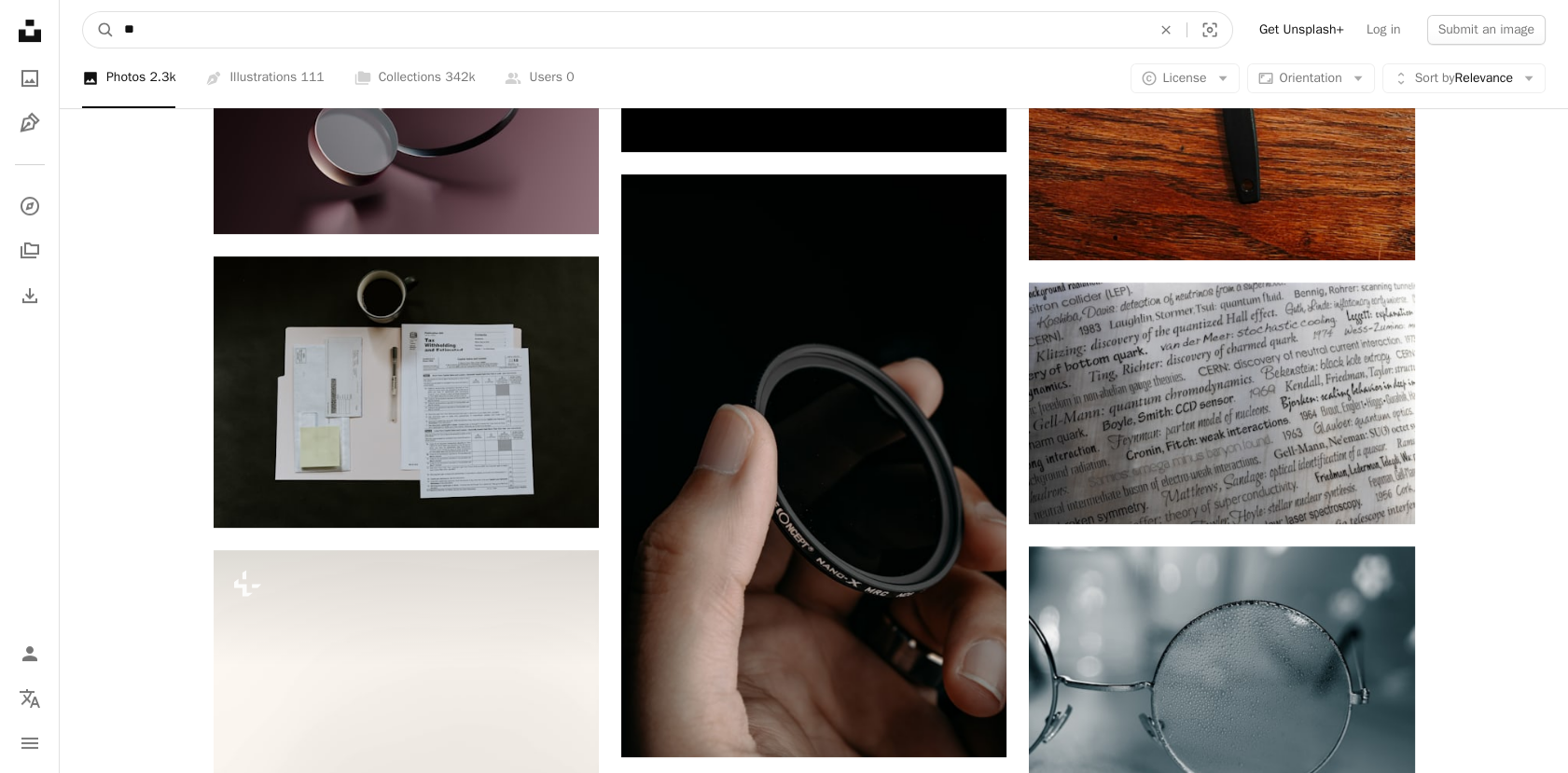 type on "***" 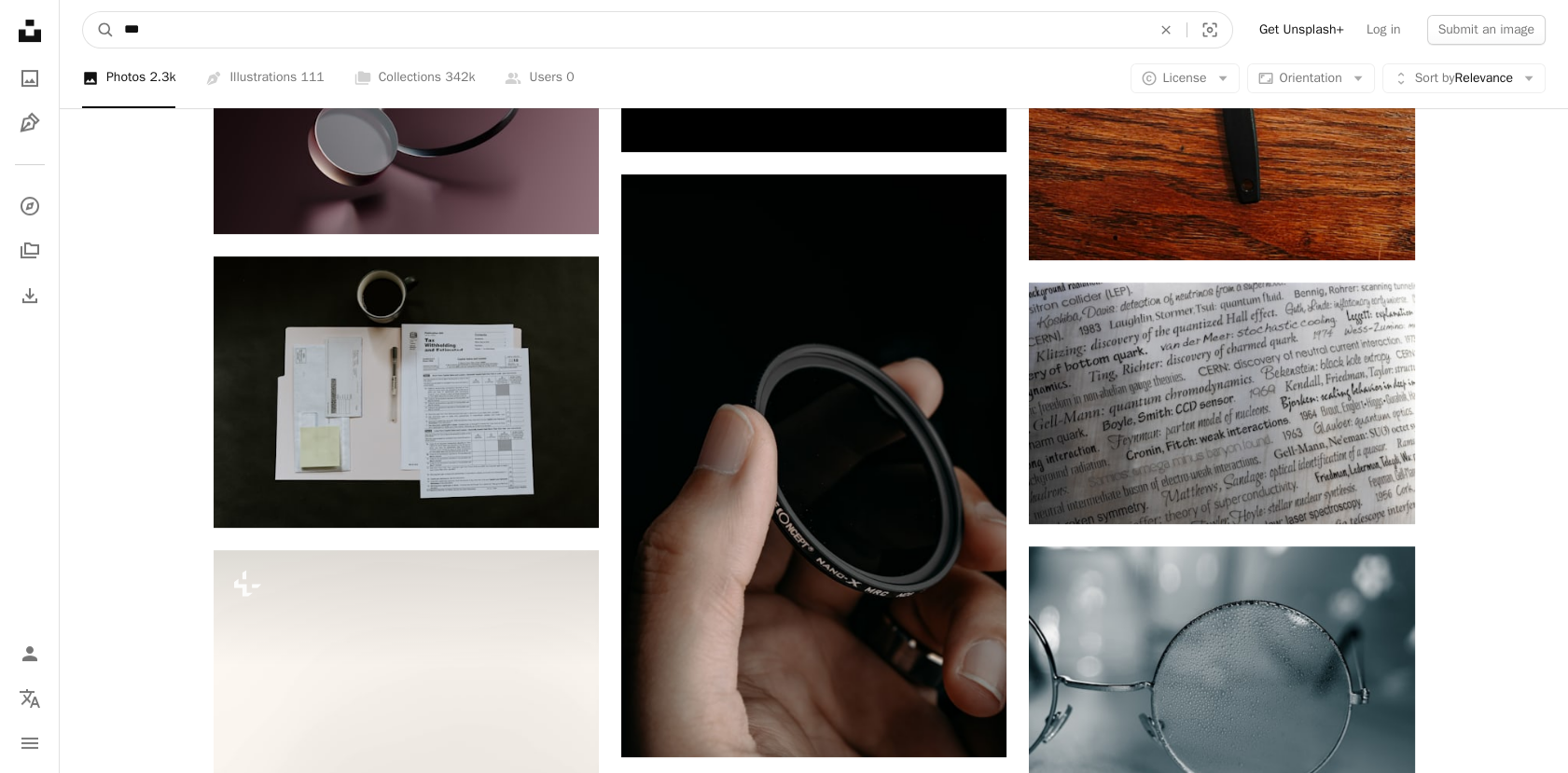 click on "A magnifying glass" at bounding box center (99, 30) 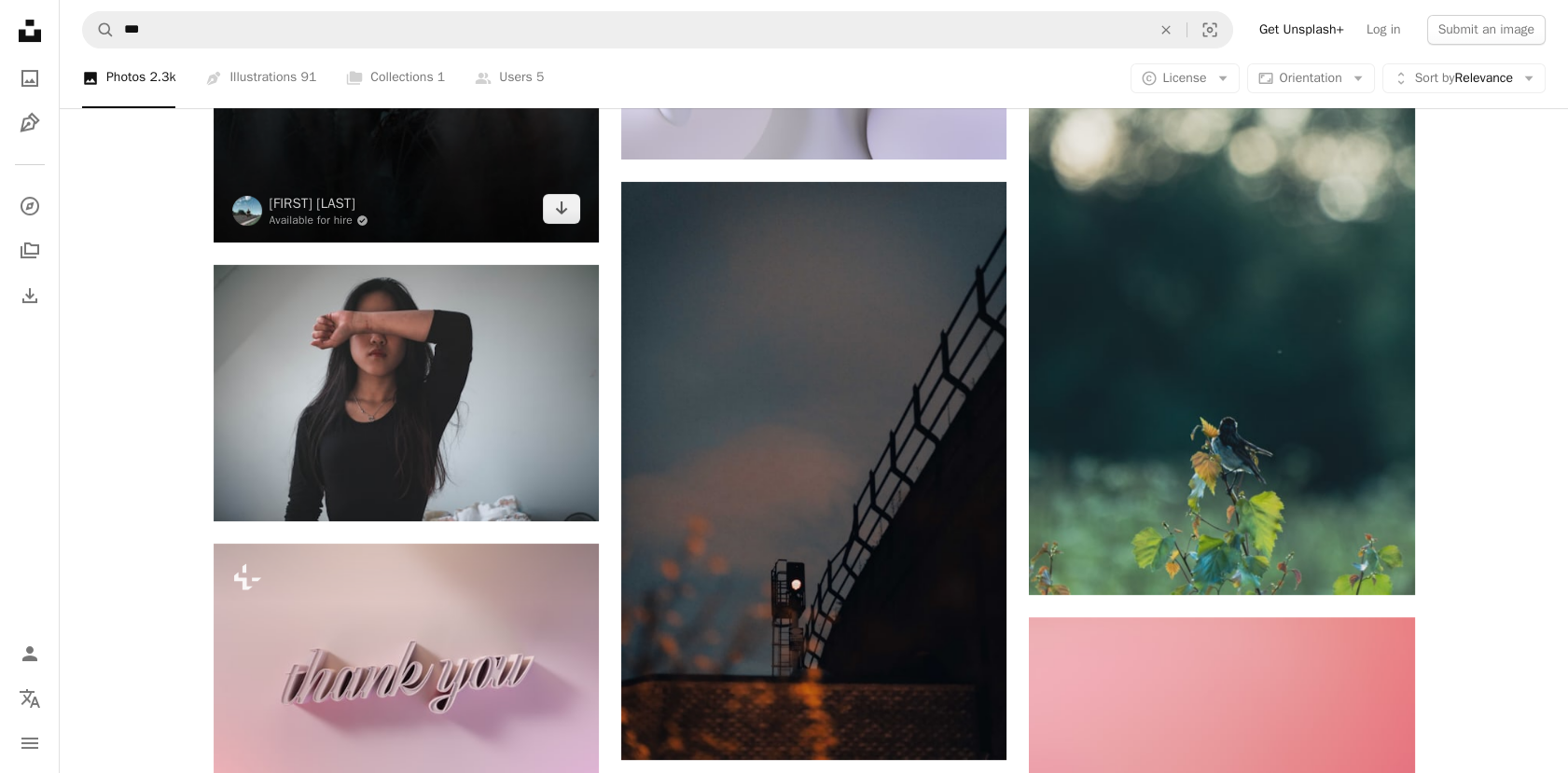 scroll, scrollTop: 1243, scrollLeft: 0, axis: vertical 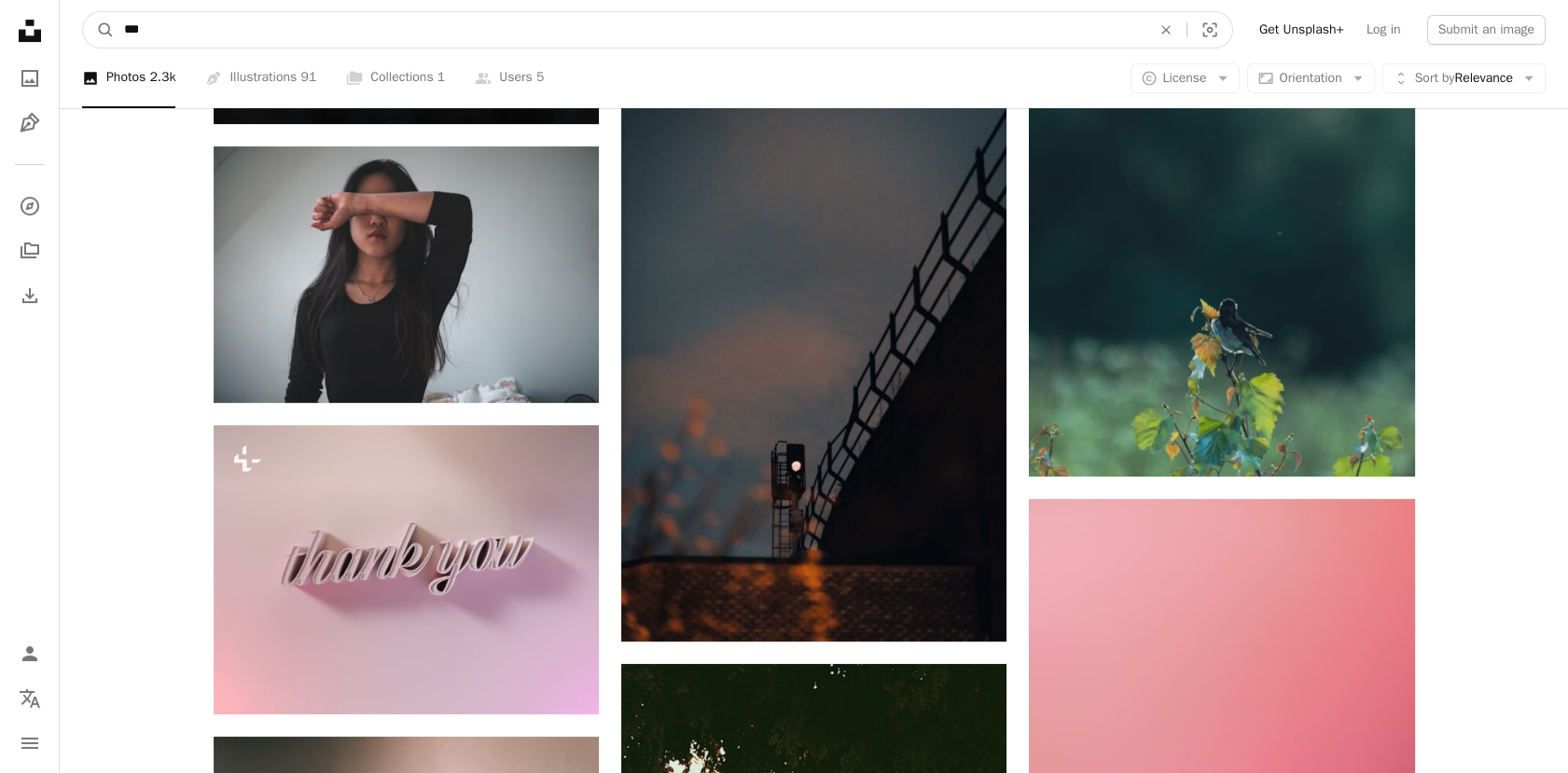 drag, startPoint x: 229, startPoint y: 31, endPoint x: -267, endPoint y: 15, distance: 496.258 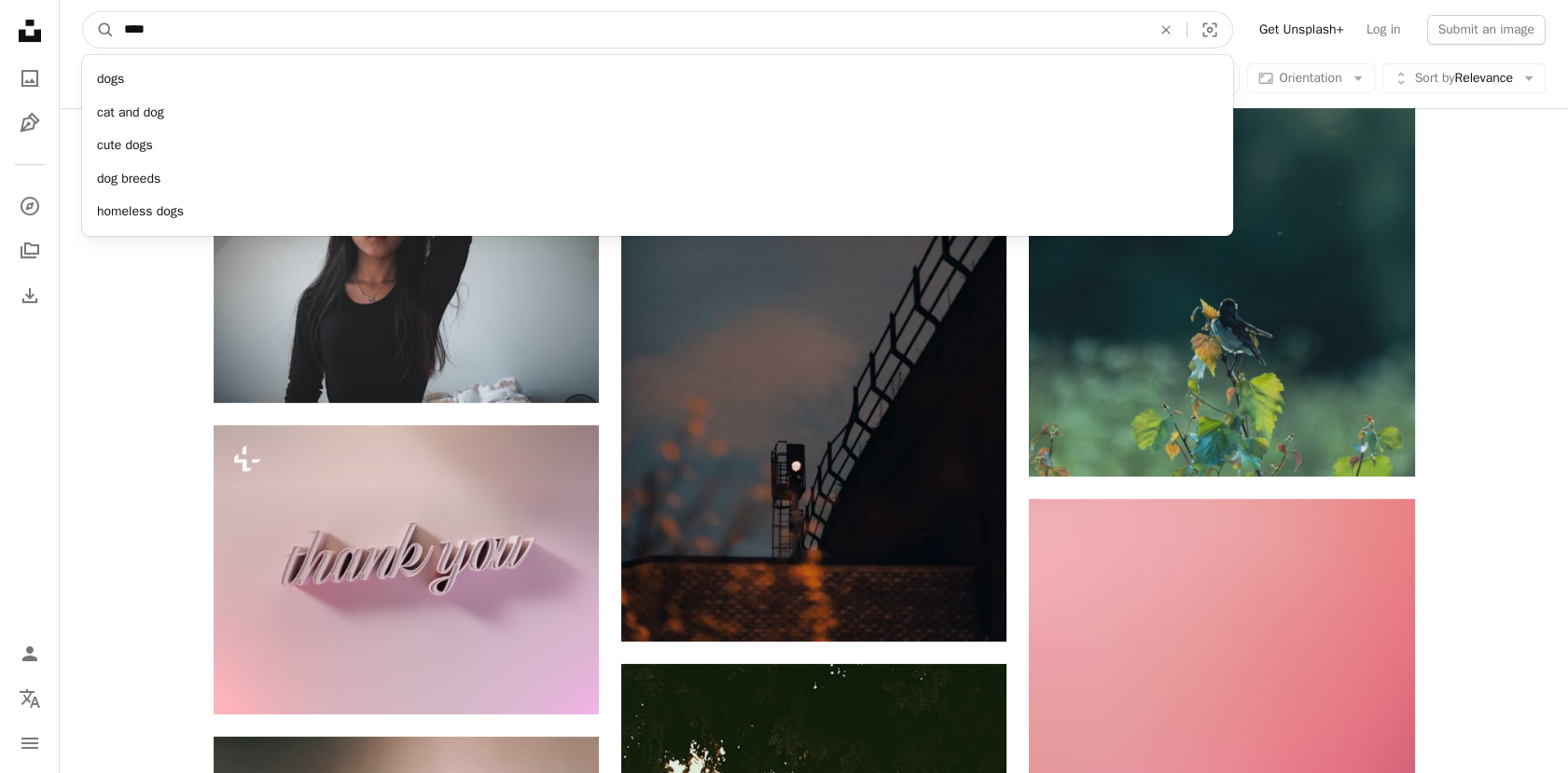 type on "*****" 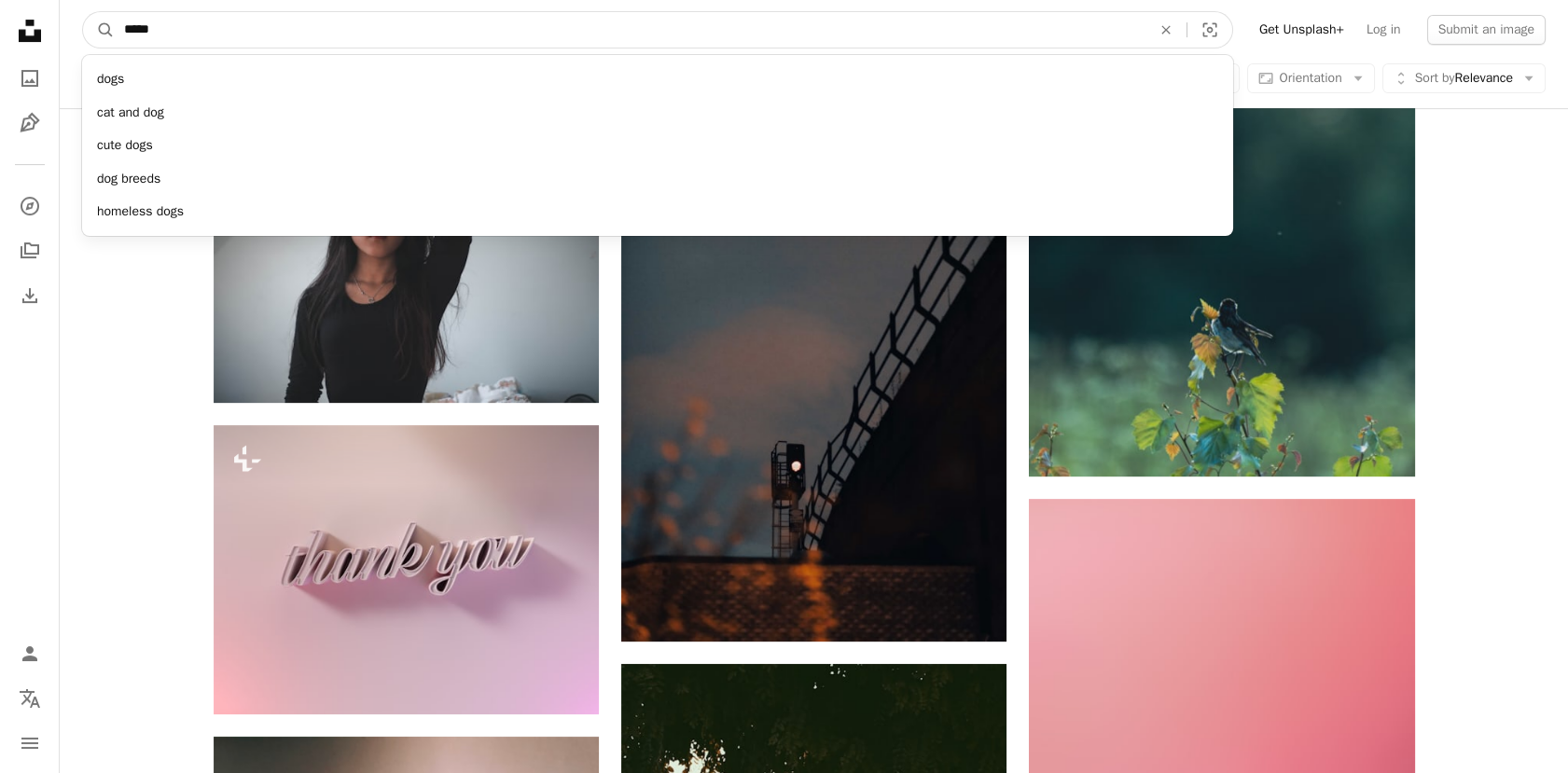 click on "A magnifying glass" at bounding box center (99, 30) 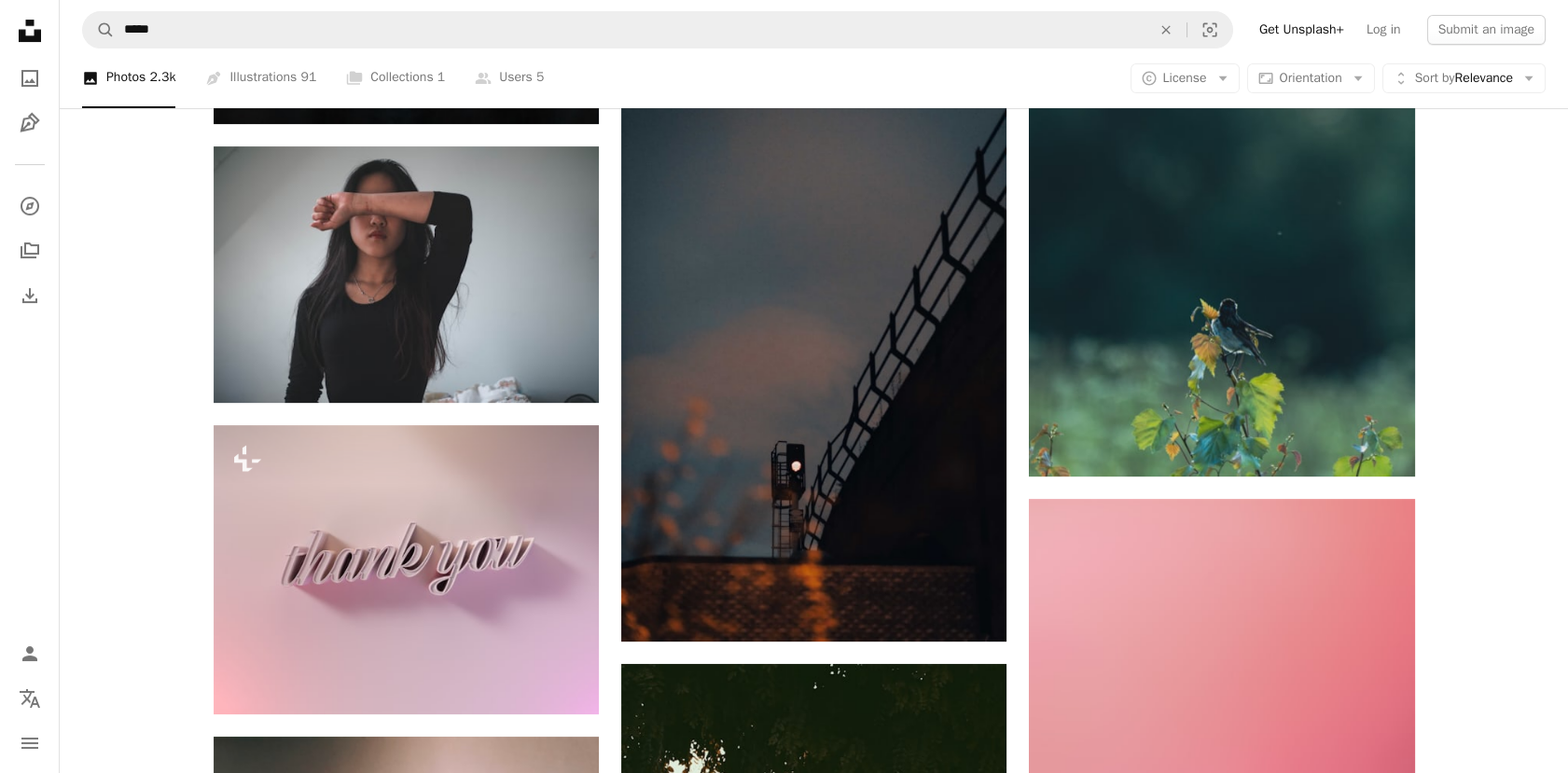 scroll, scrollTop: 0, scrollLeft: 0, axis: both 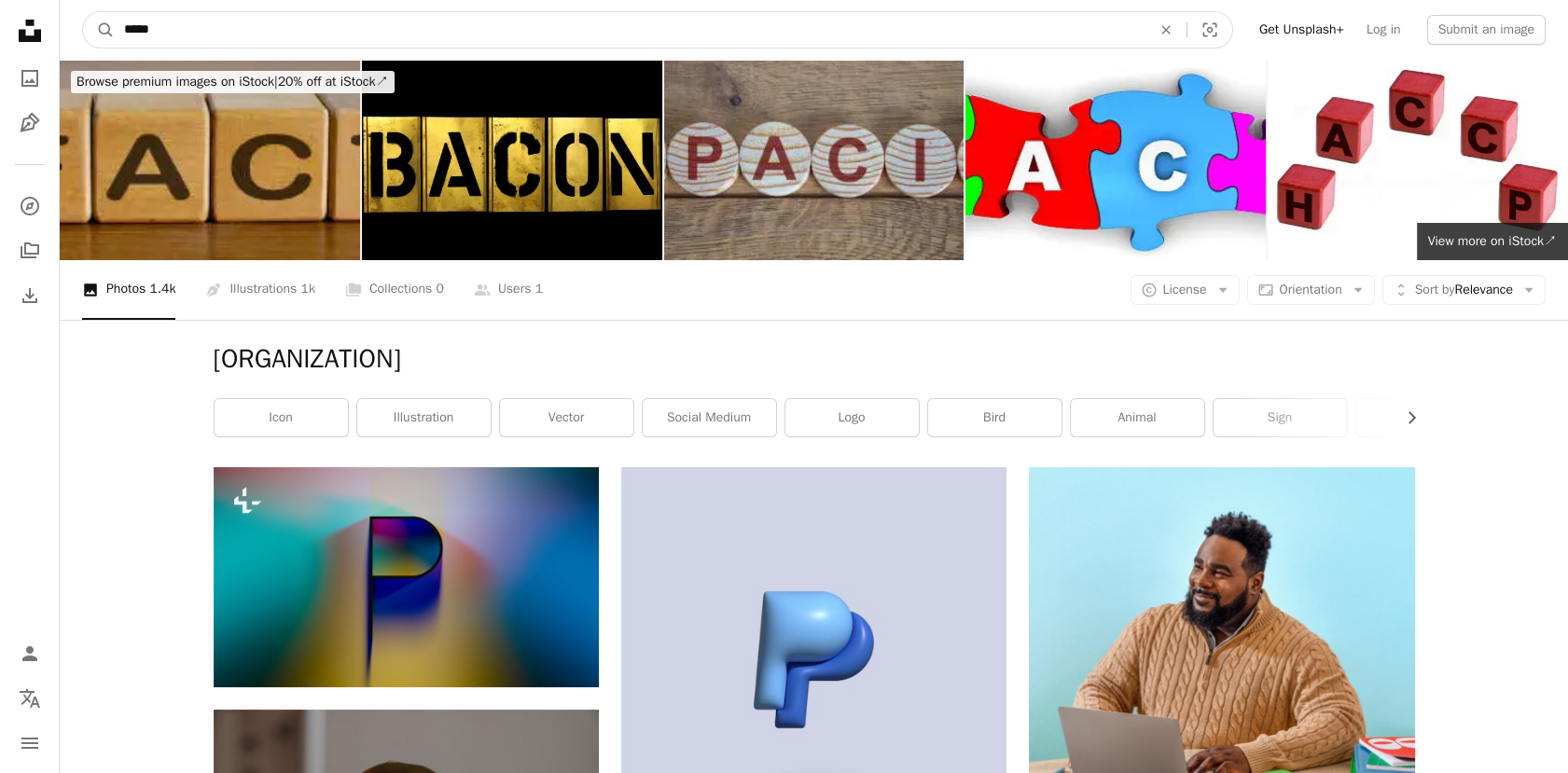 drag, startPoint x: 224, startPoint y: 35, endPoint x: -631, endPoint y: -54, distance: 859.6197 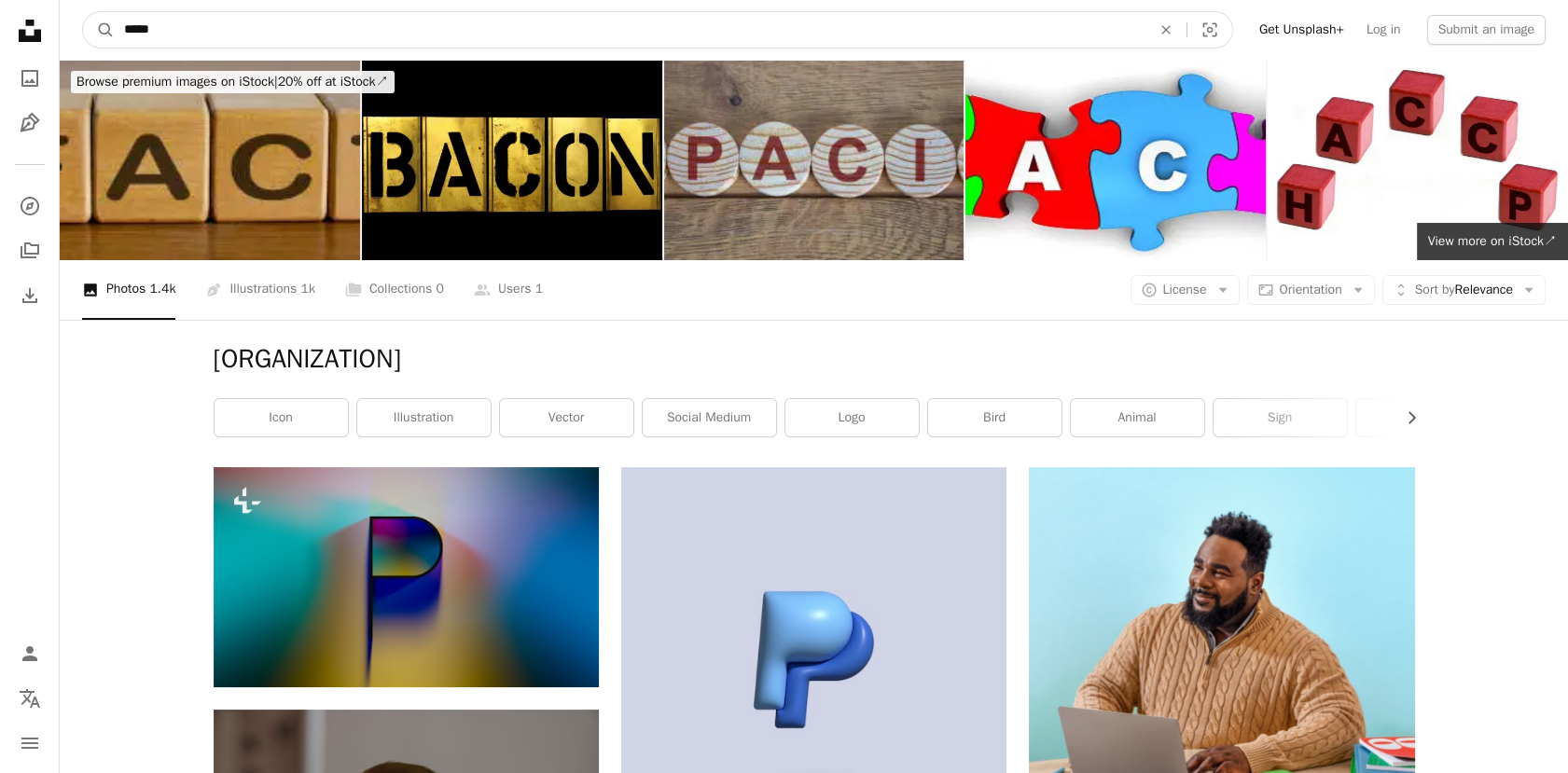 type on "*****" 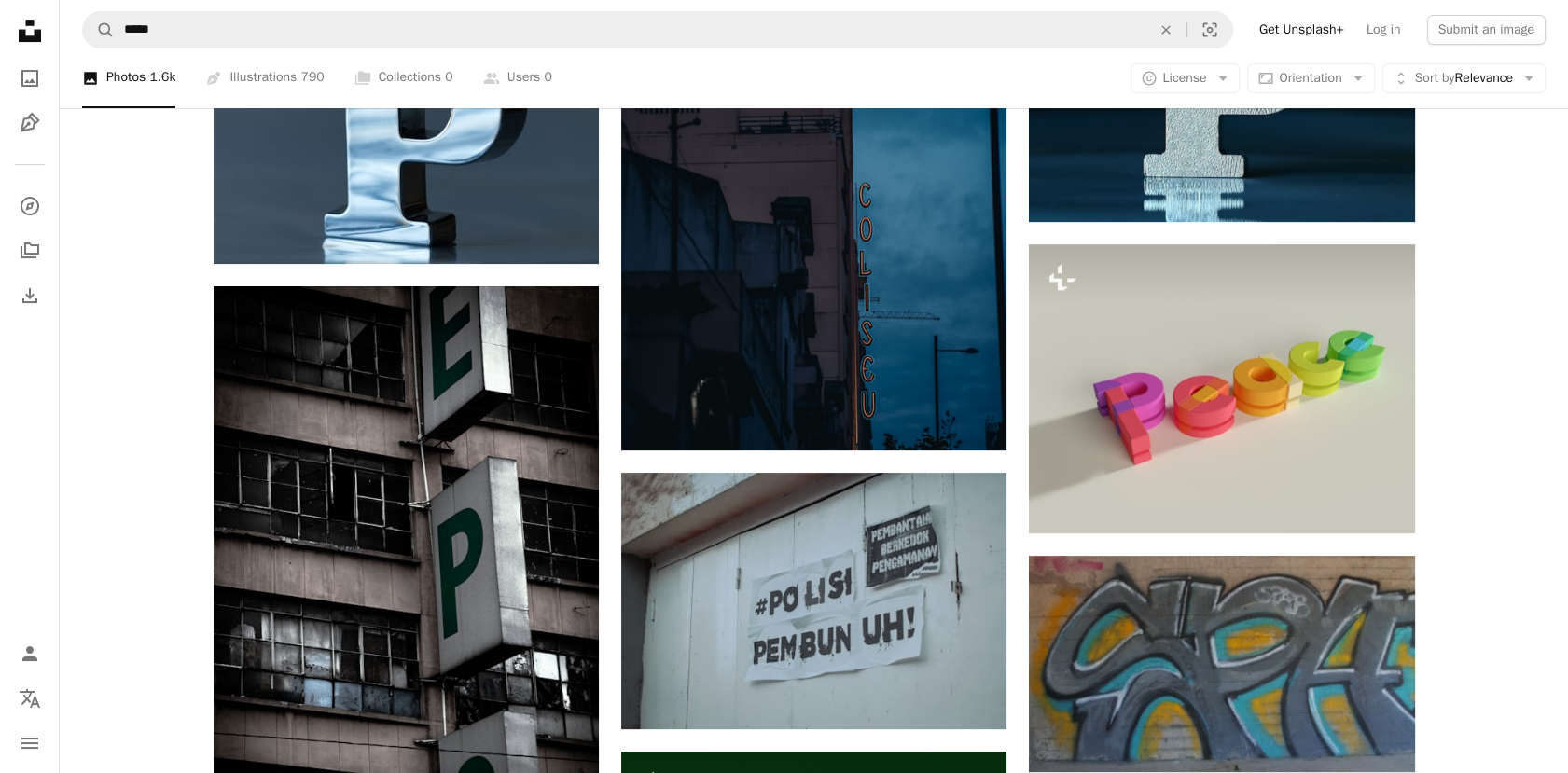 scroll, scrollTop: 1139, scrollLeft: 0, axis: vertical 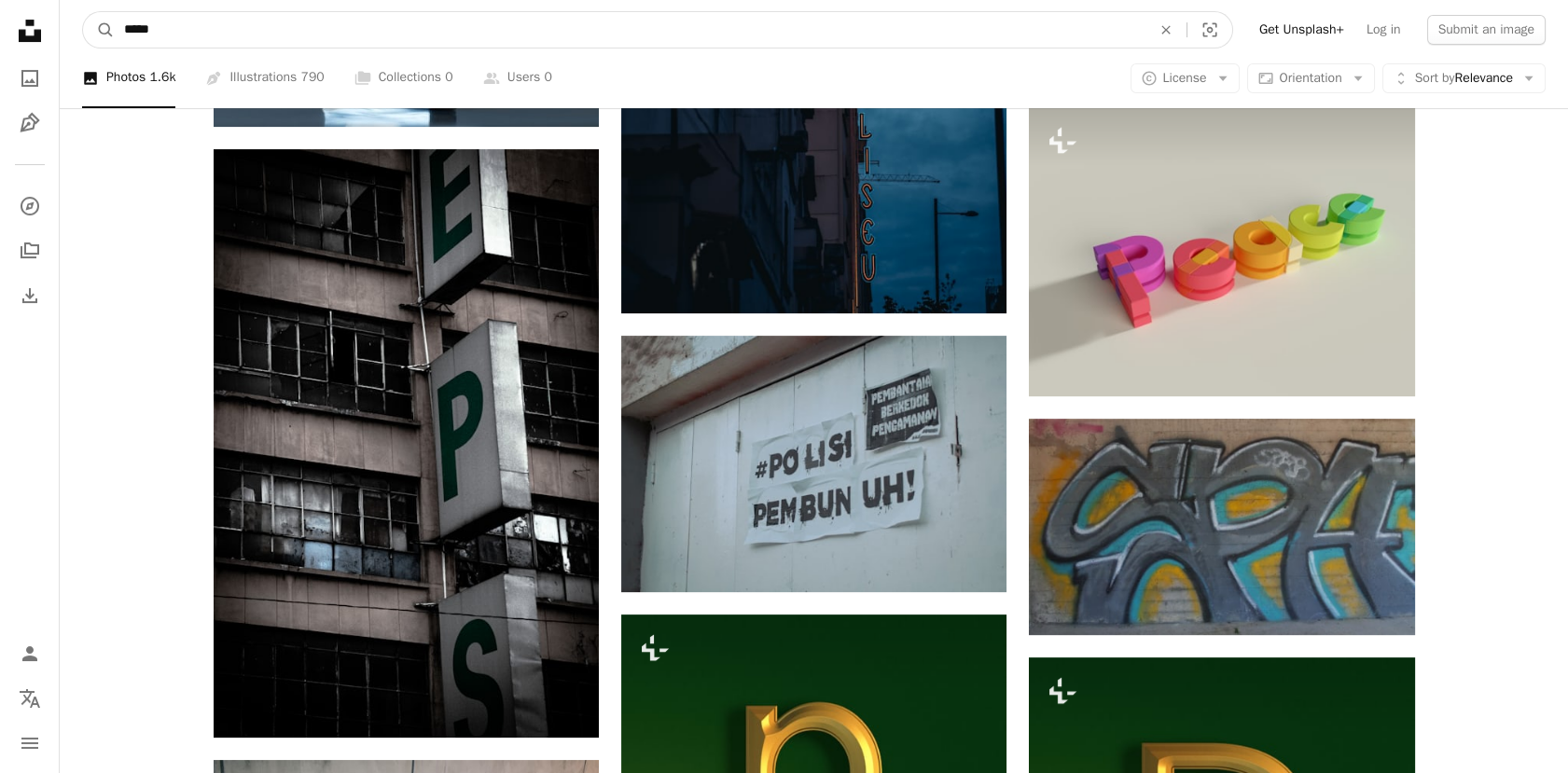 drag, startPoint x: 333, startPoint y: 39, endPoint x: -603, endPoint y: 106, distance: 938.39491 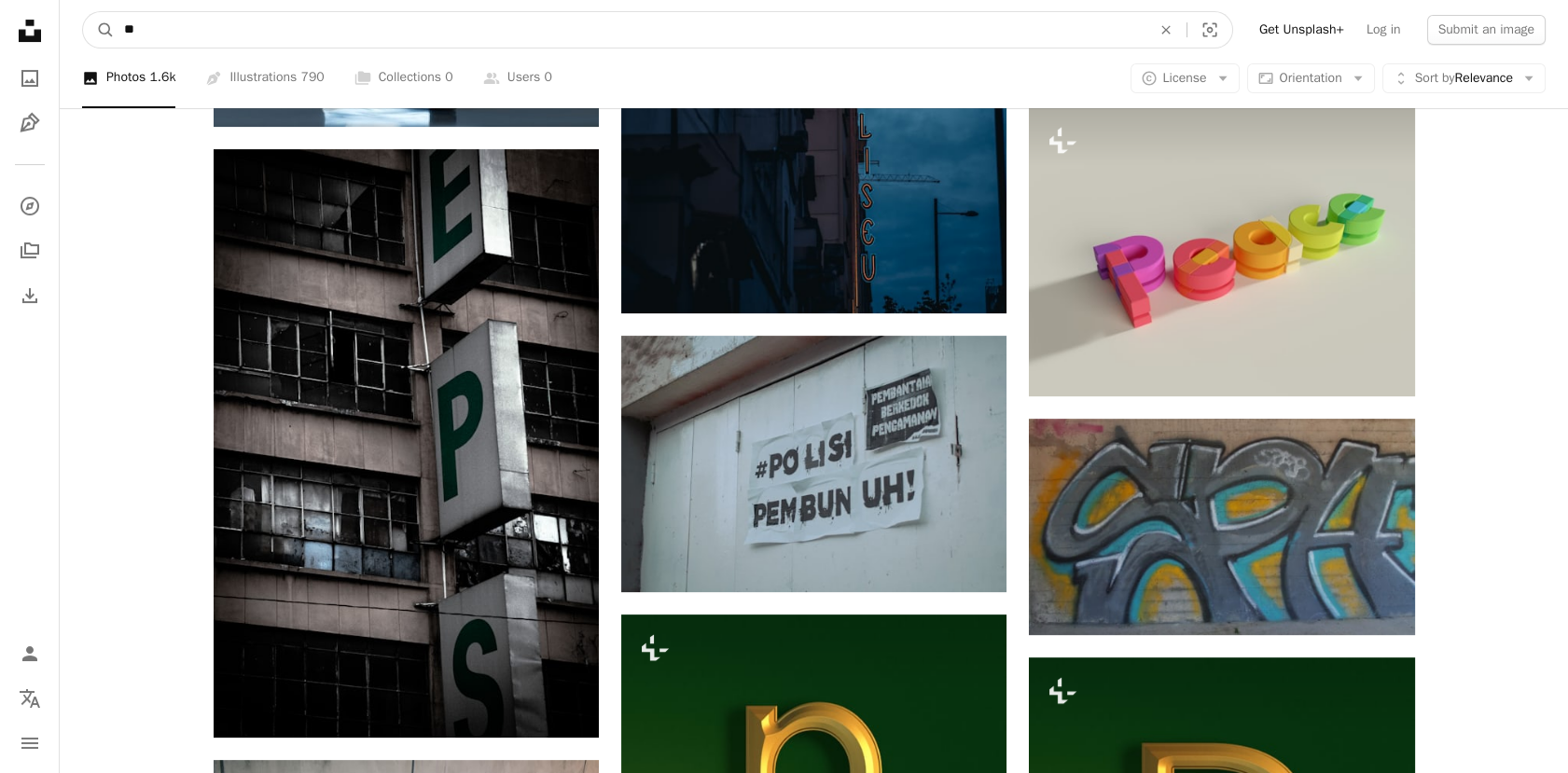type on "***" 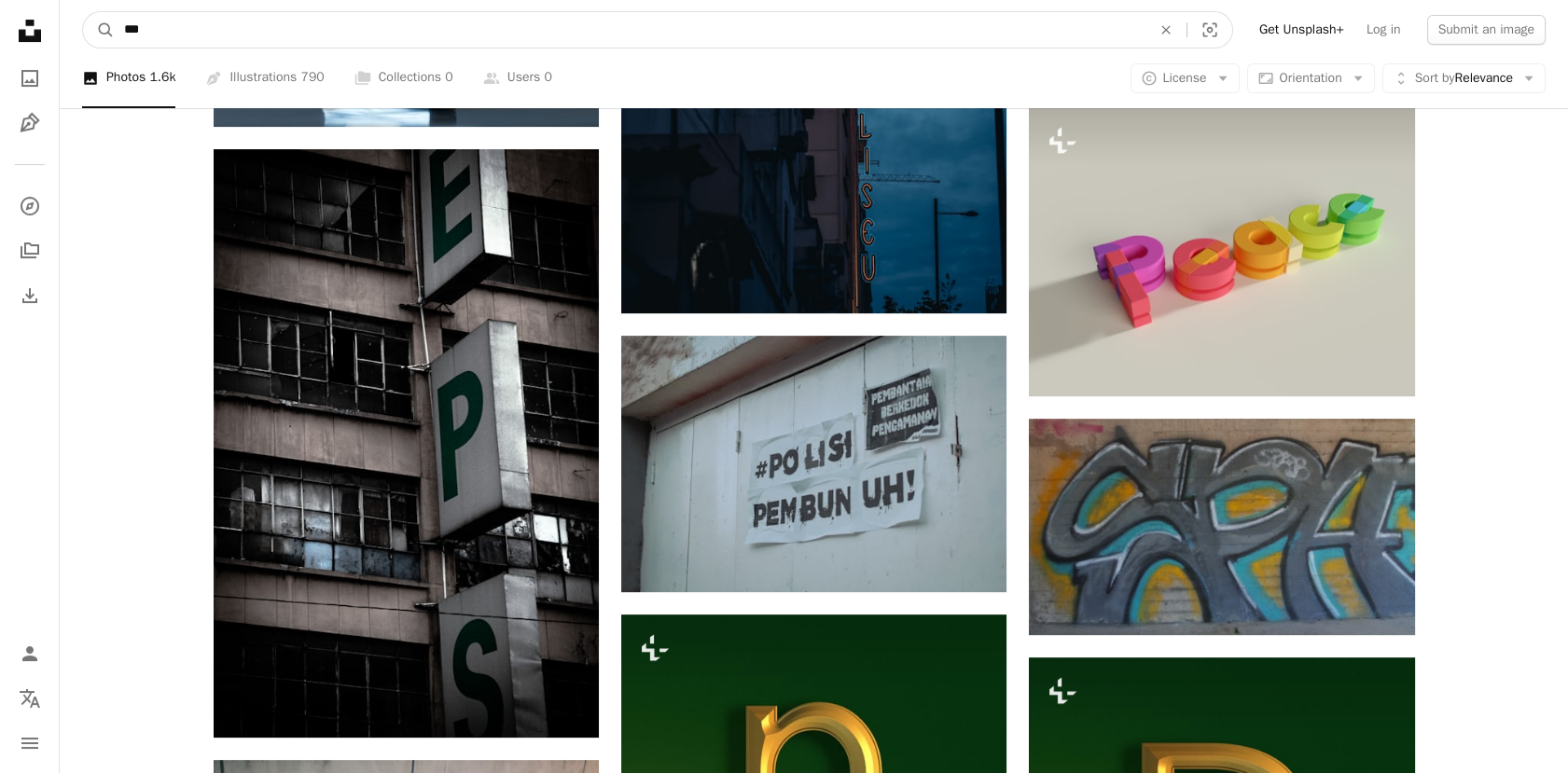 click on "A magnifying glass" at bounding box center [99, 30] 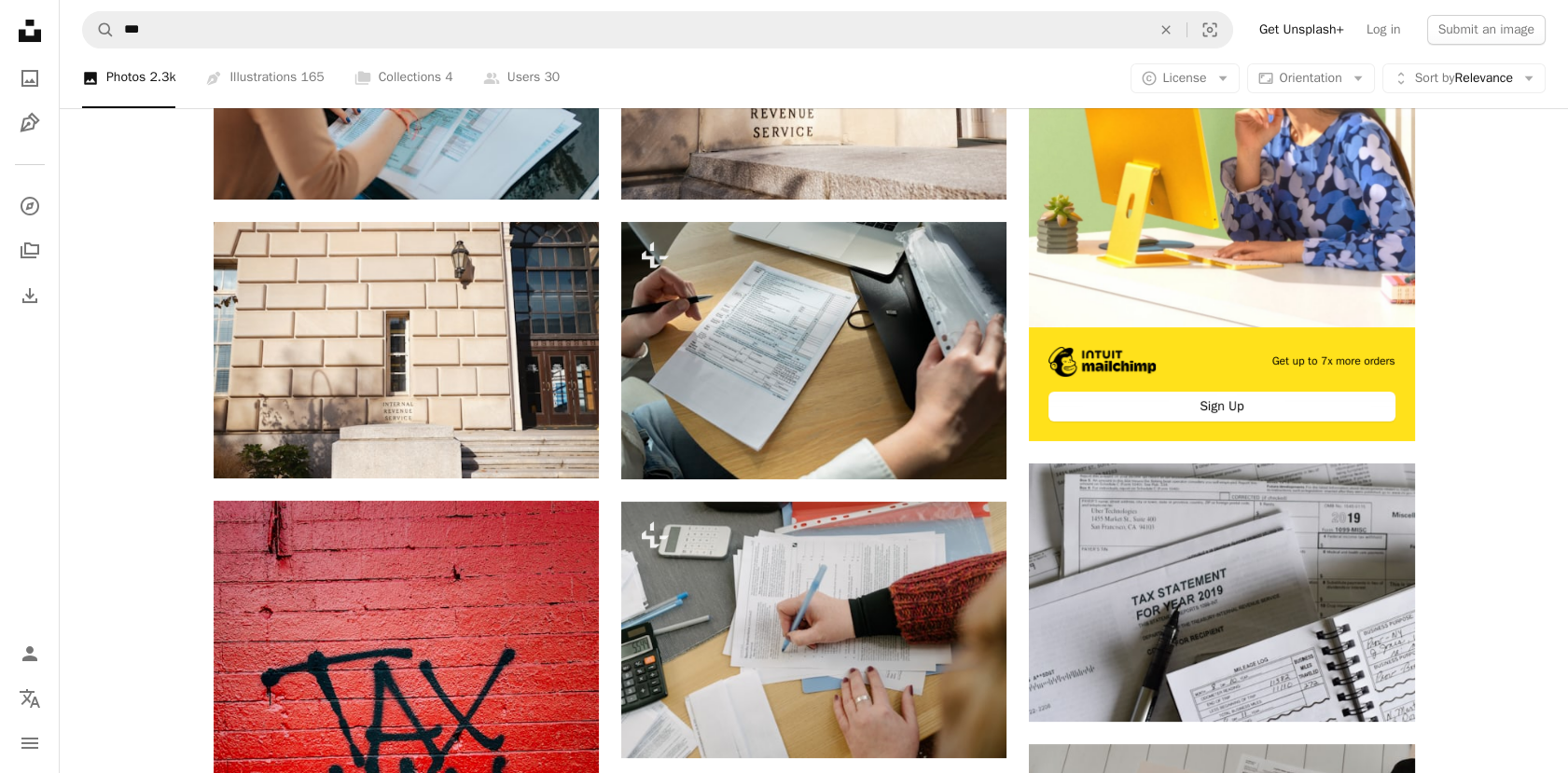 scroll, scrollTop: 828, scrollLeft: 0, axis: vertical 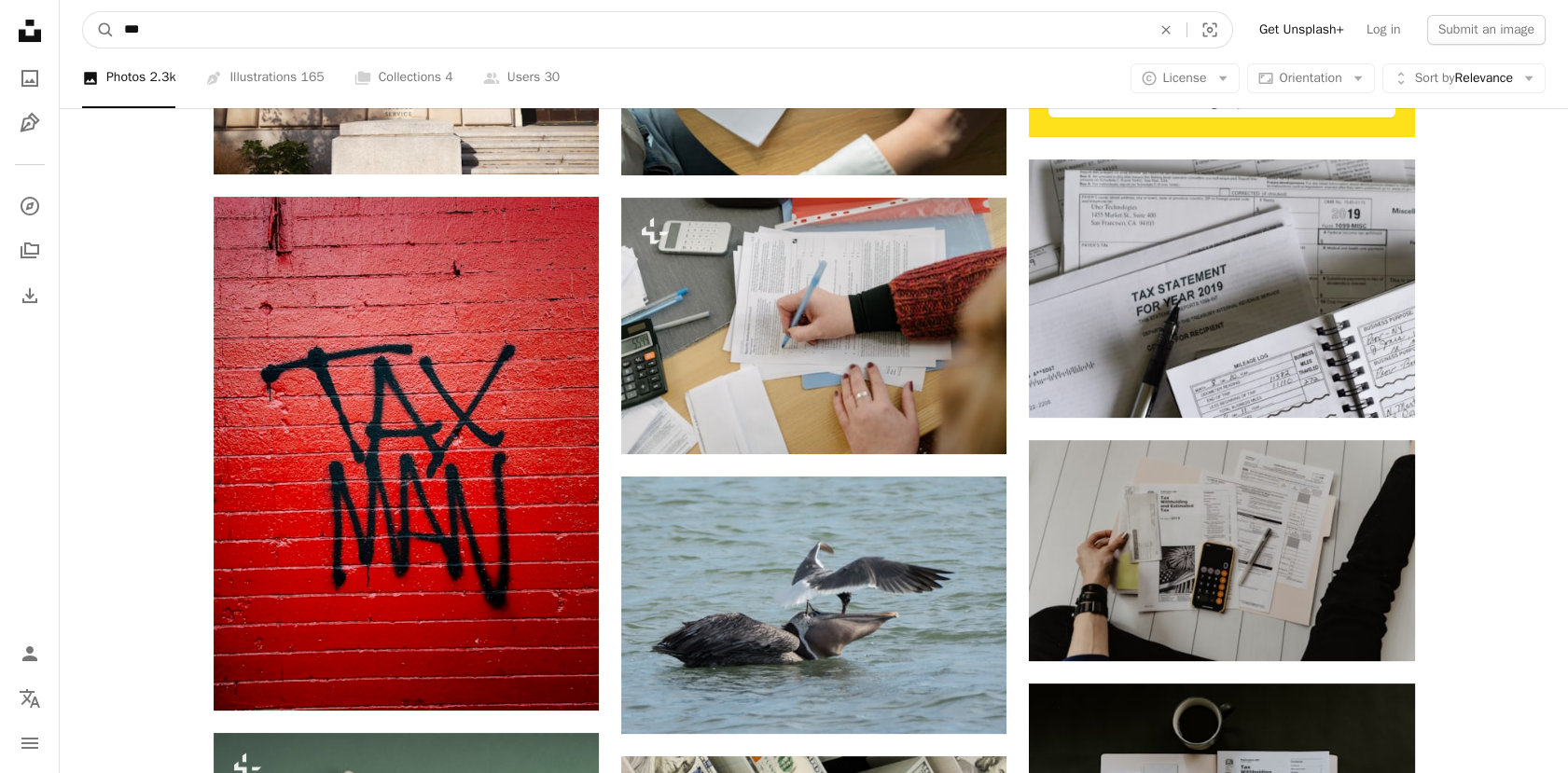 click on "***" at bounding box center [630, 30] 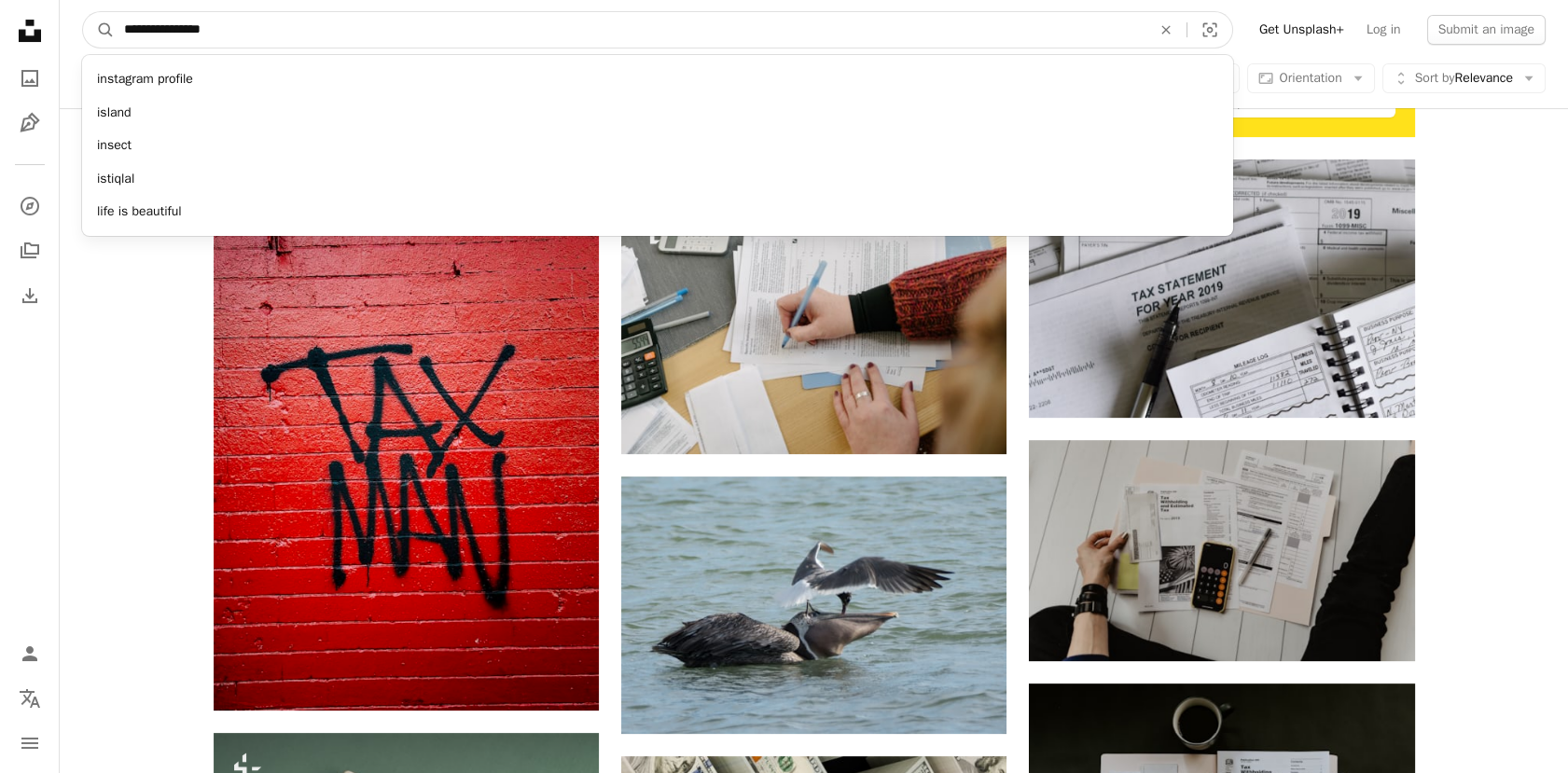 type on "**********" 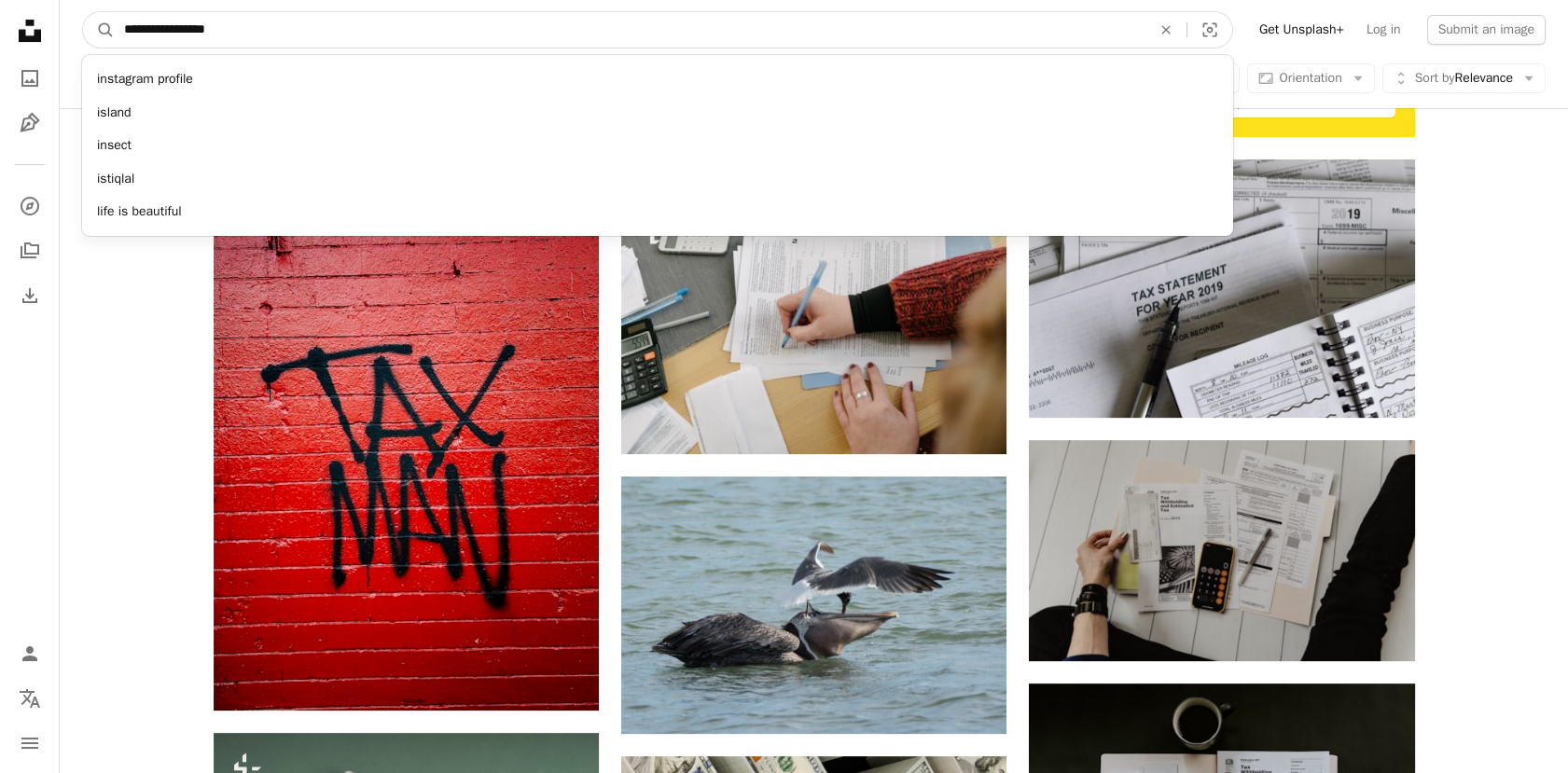 click on "A magnifying glass" at bounding box center [99, 30] 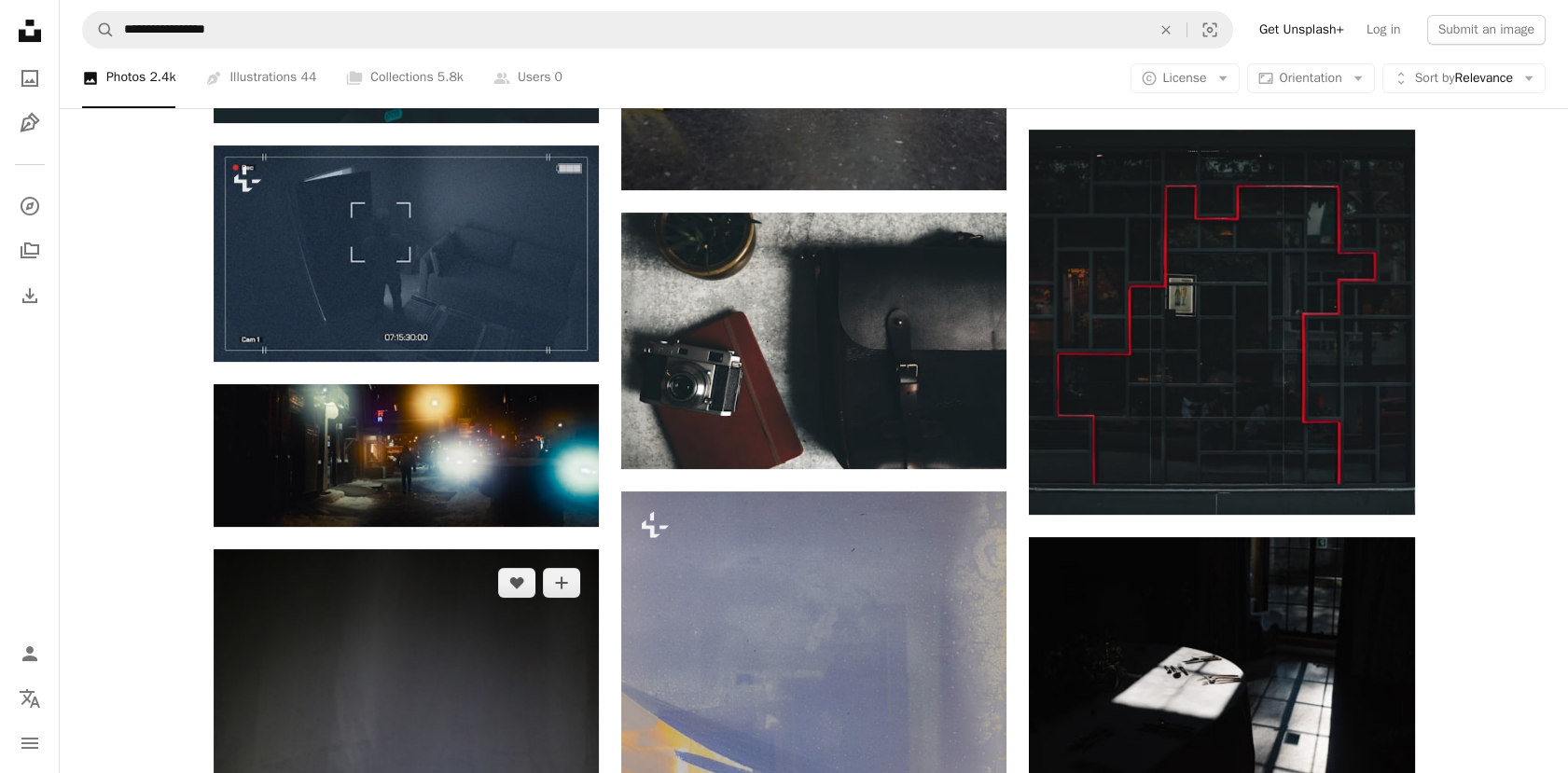 scroll, scrollTop: 1243, scrollLeft: 0, axis: vertical 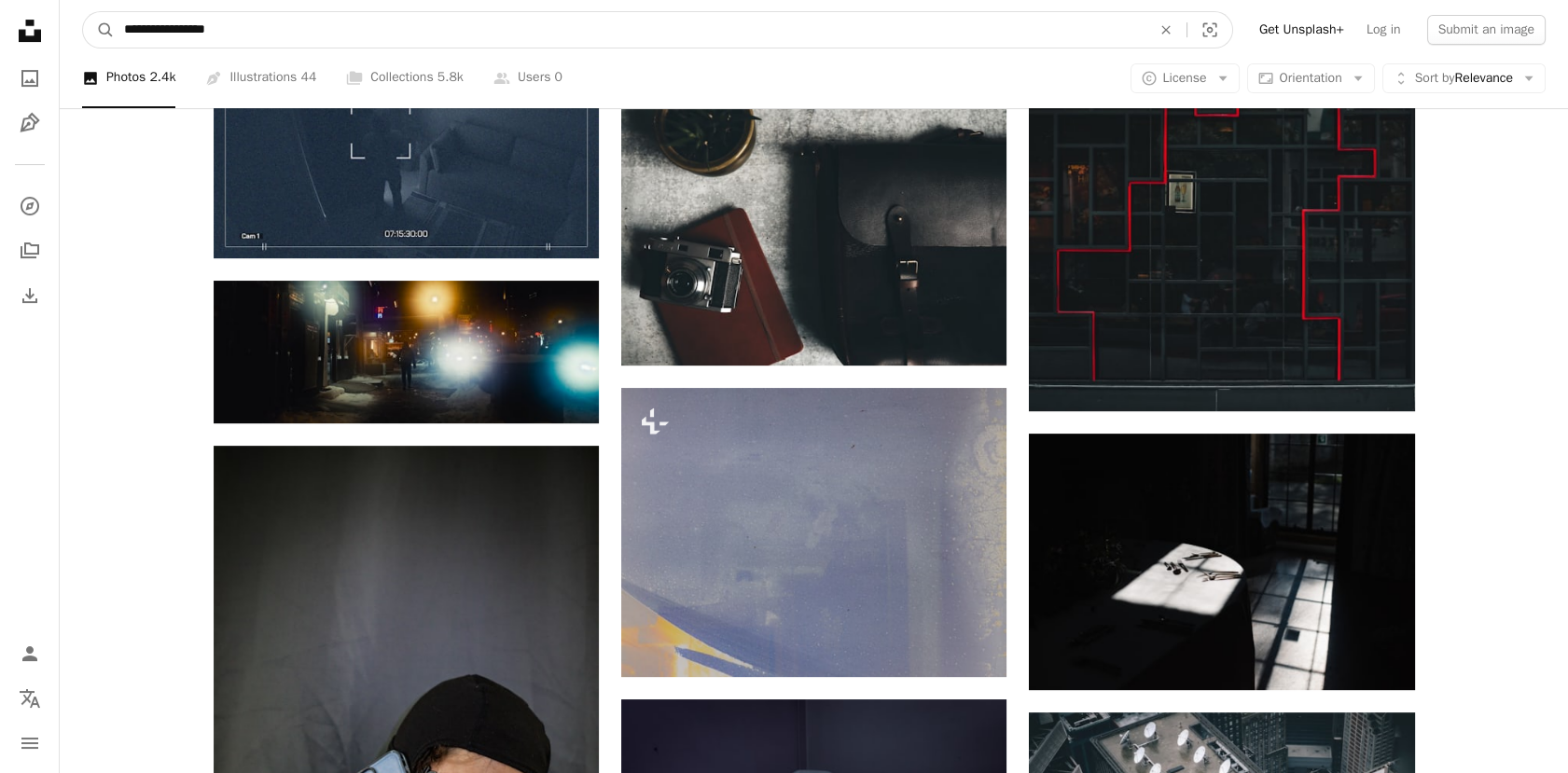 drag, startPoint x: 231, startPoint y: 28, endPoint x: -180, endPoint y: 23, distance: 411.03041 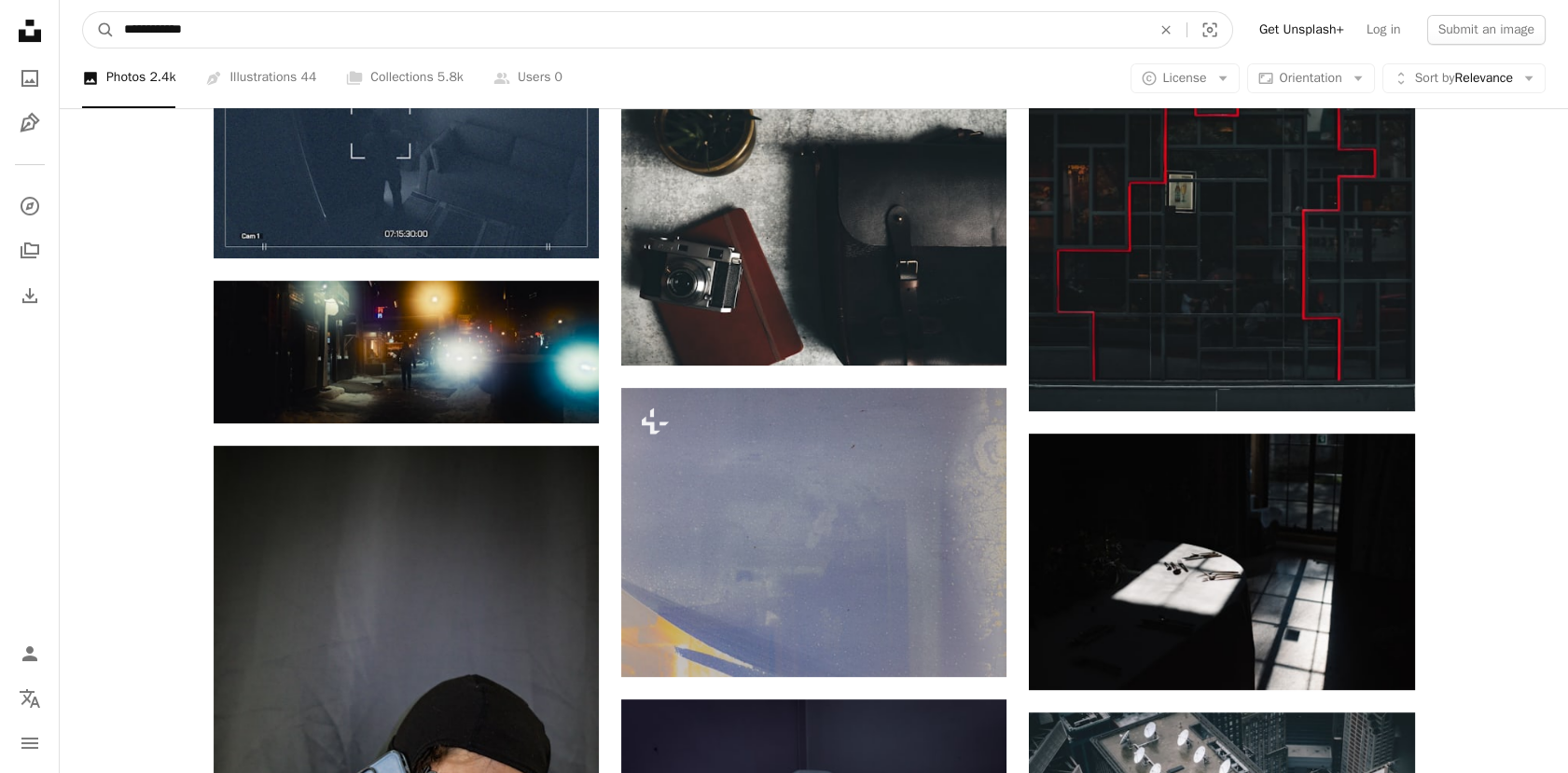 type on "**********" 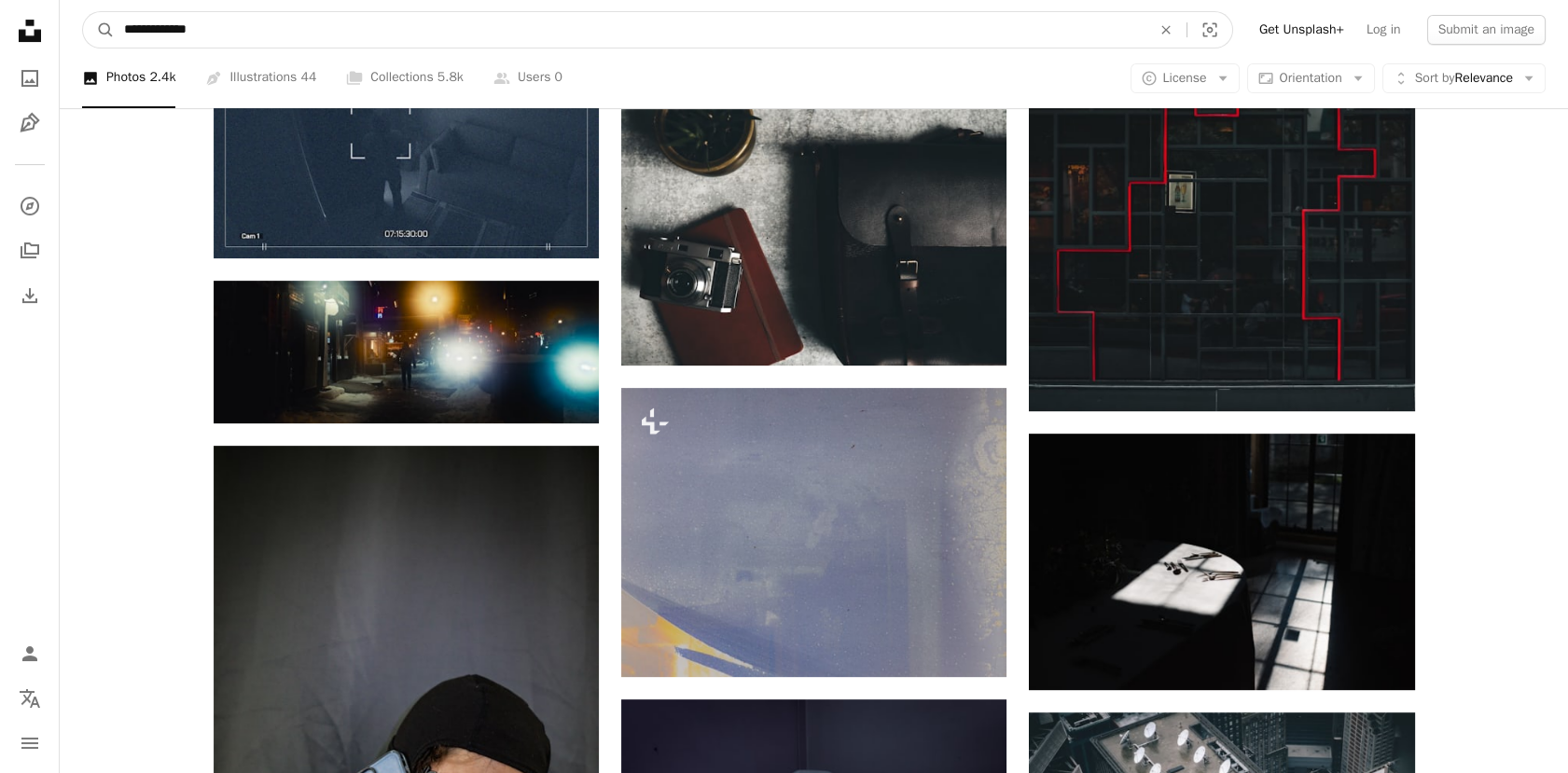click on "A magnifying glass" at bounding box center [99, 30] 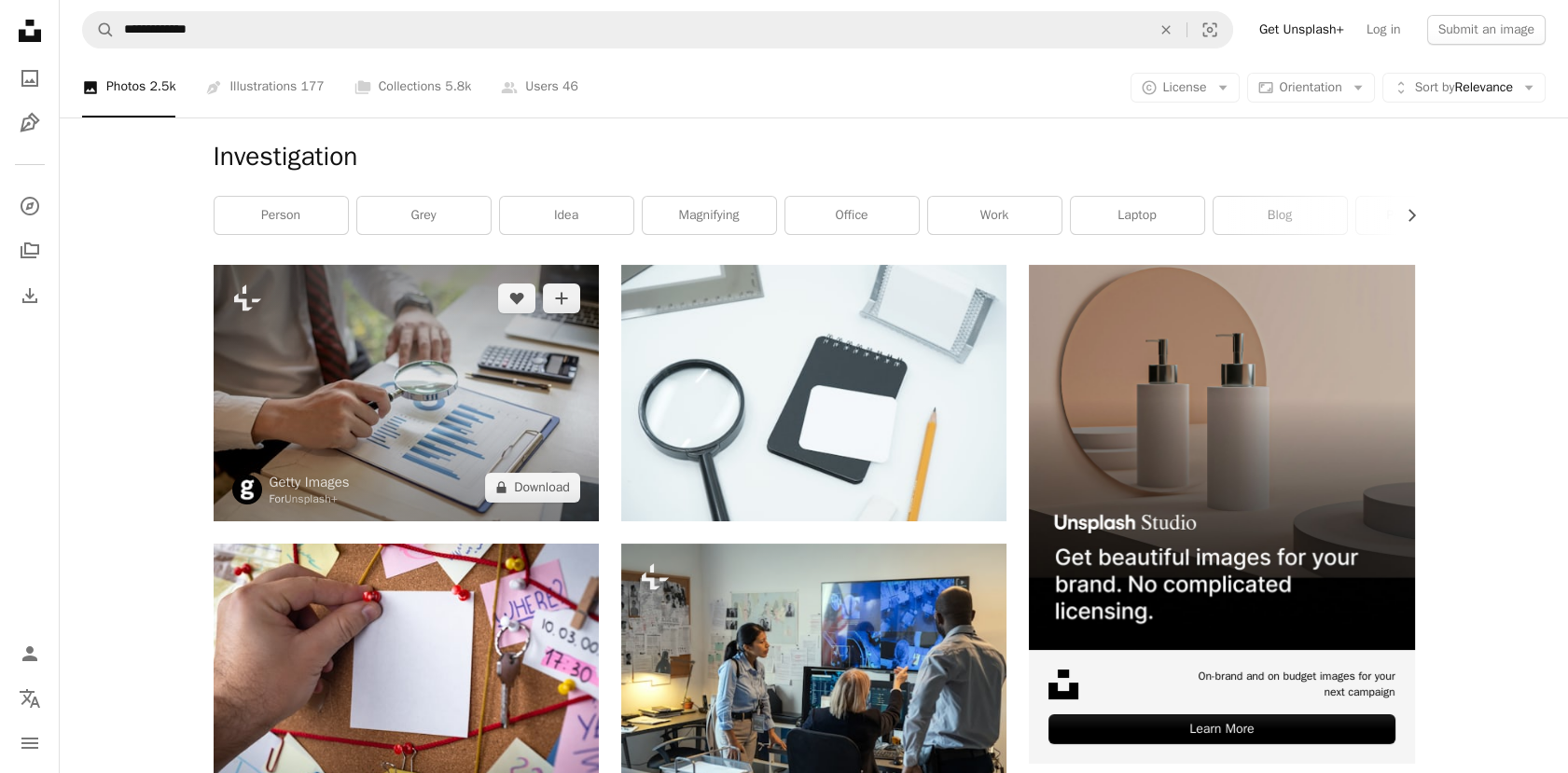 scroll, scrollTop: 207, scrollLeft: 0, axis: vertical 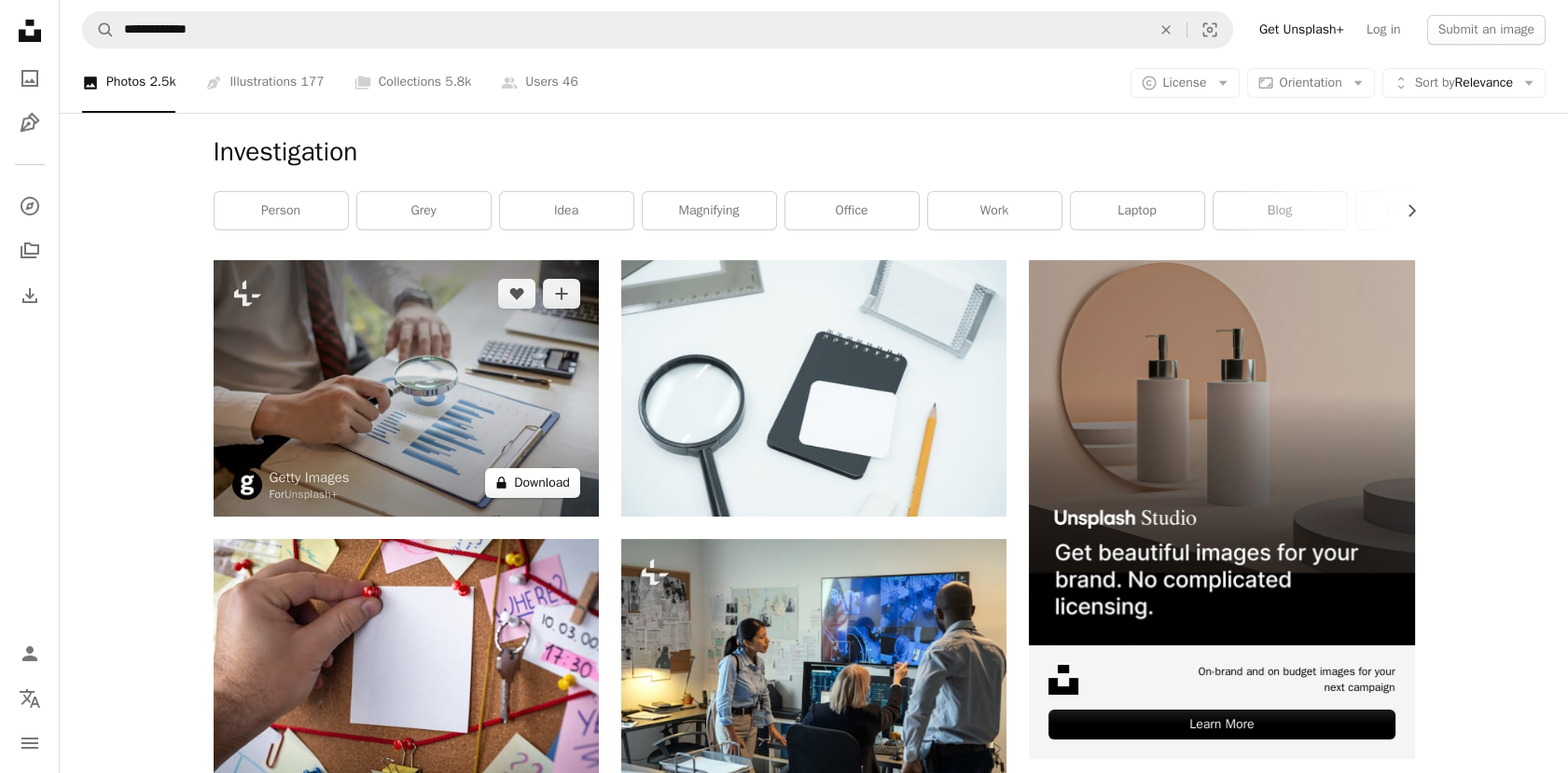 click on "A lock Download" at bounding box center (533, 483) 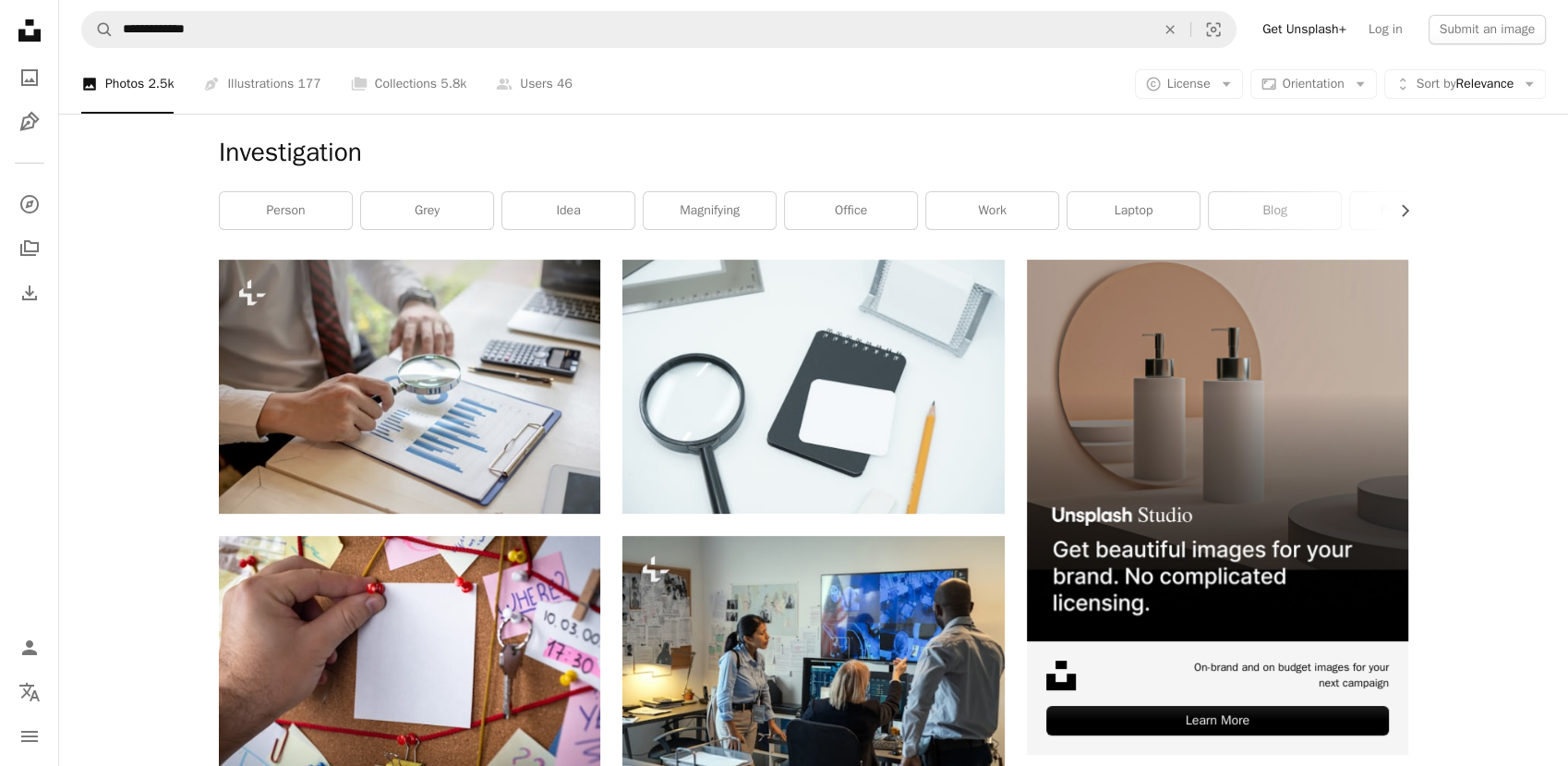 click on "An X shape Premium, ready to use images. Get unlimited access. A plus sign Members-only content added monthly A plus sign Unlimited royalty-free downloads A plus sign Illustrations  New A plus sign Enhanced legal protections yearly 65%  off monthly $20   $7 USD per month * Get  Unsplash+ * When paid annually, billed upfront  $84 Taxes where applicable. Renews automatically. Cancel anytime." at bounding box center (784, 4023) 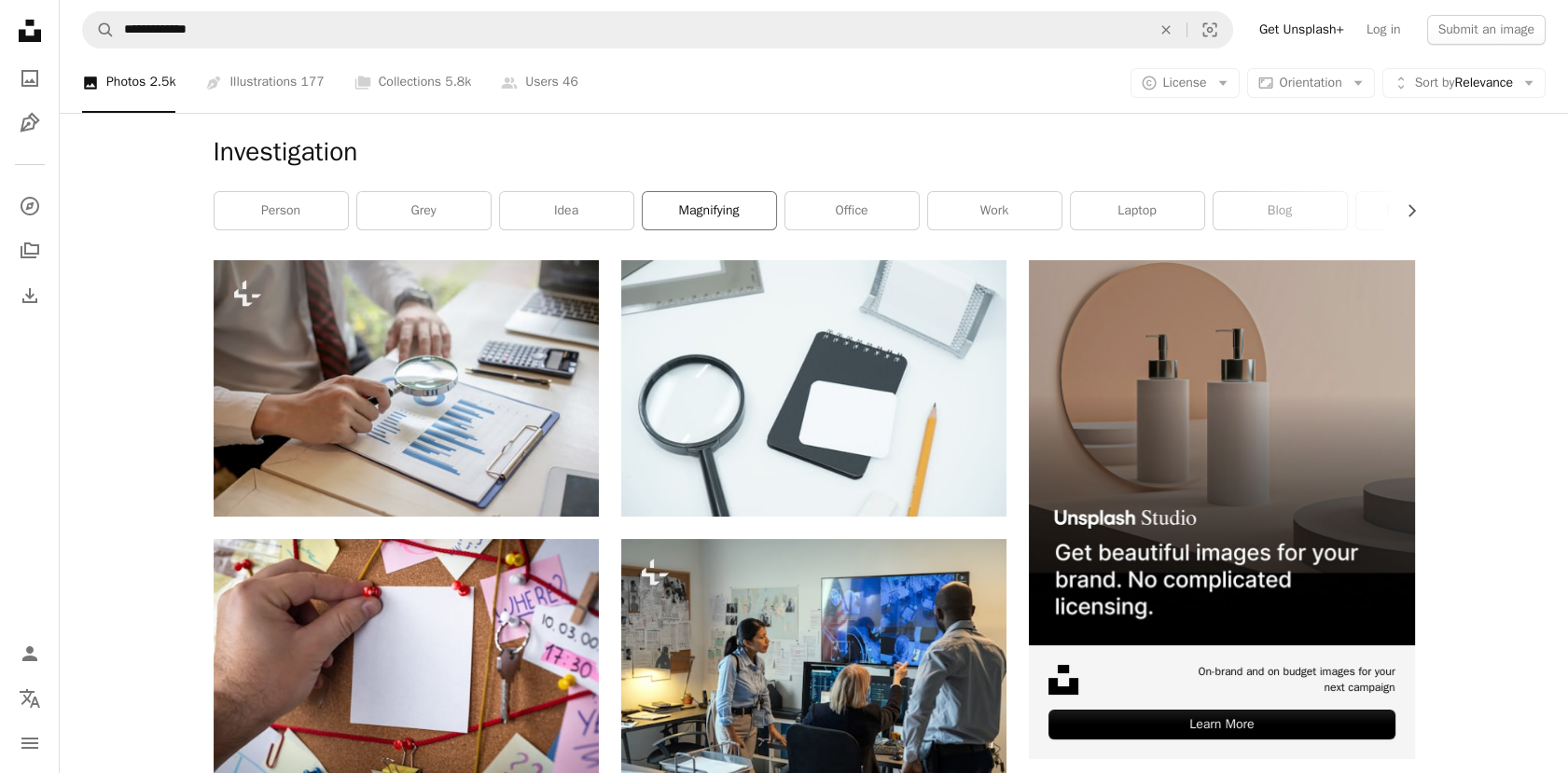 click on "magnifying" at bounding box center (709, 211) 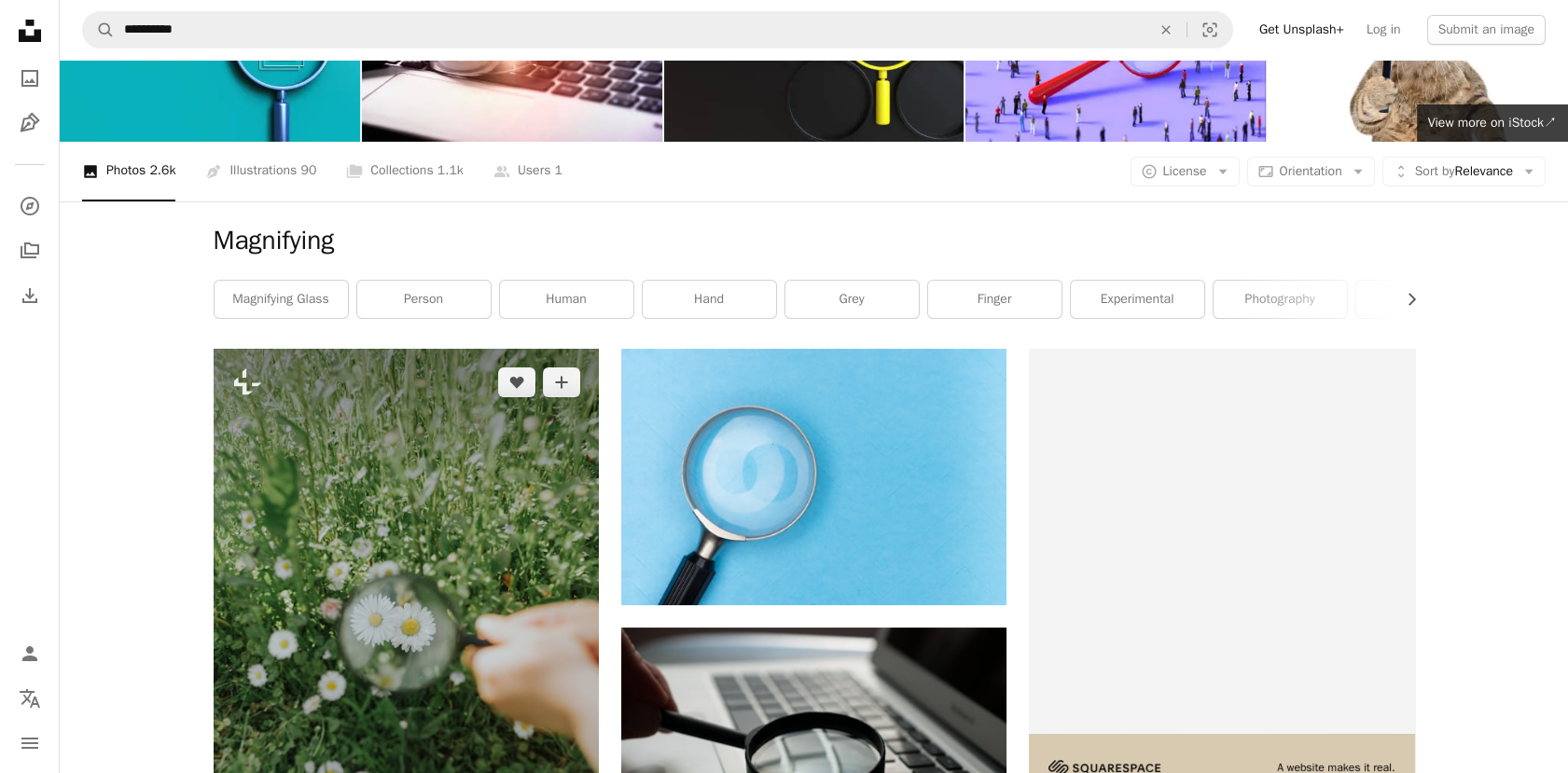 scroll, scrollTop: 0, scrollLeft: 0, axis: both 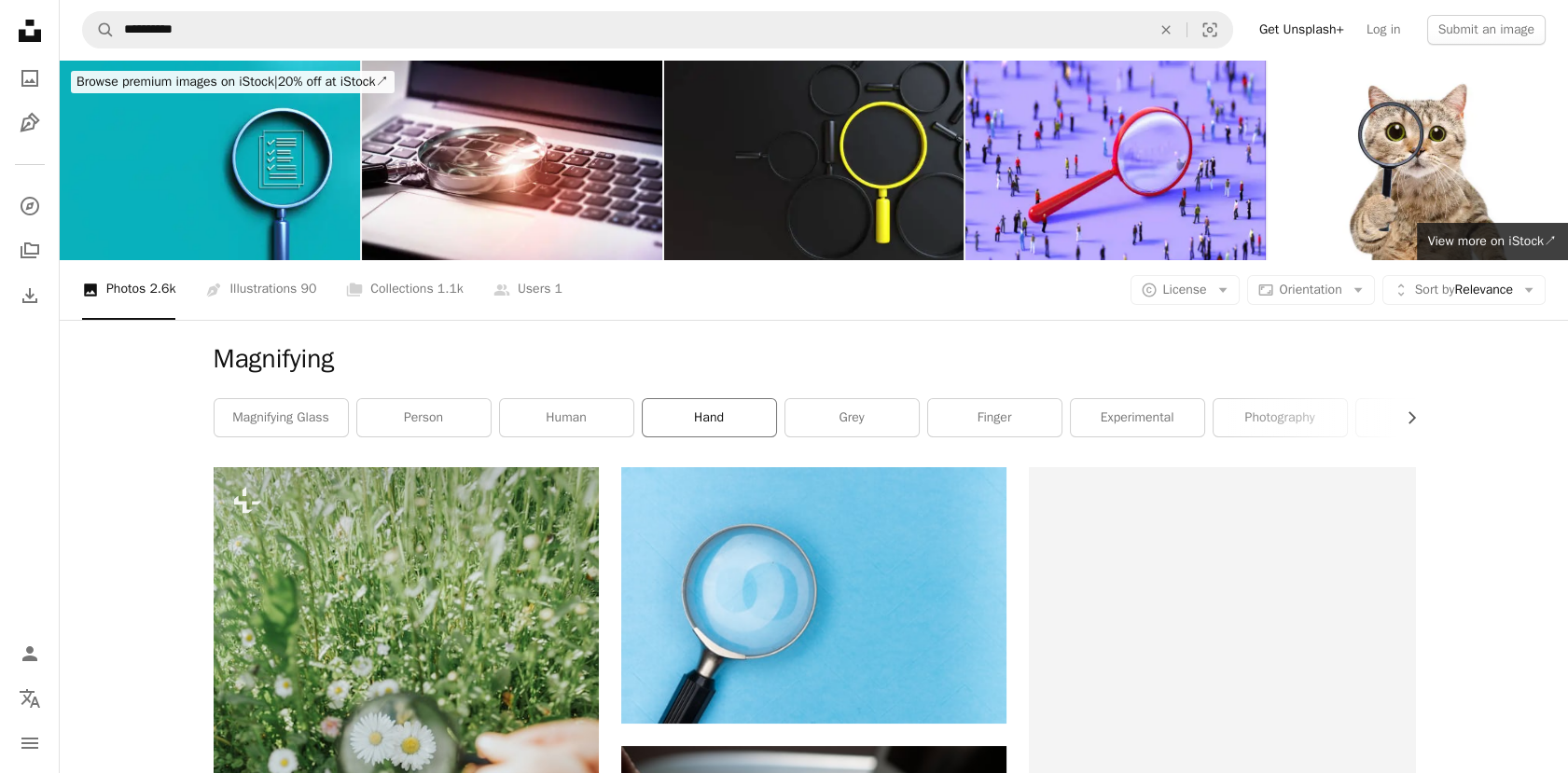 click on "hand" at bounding box center (709, 418) 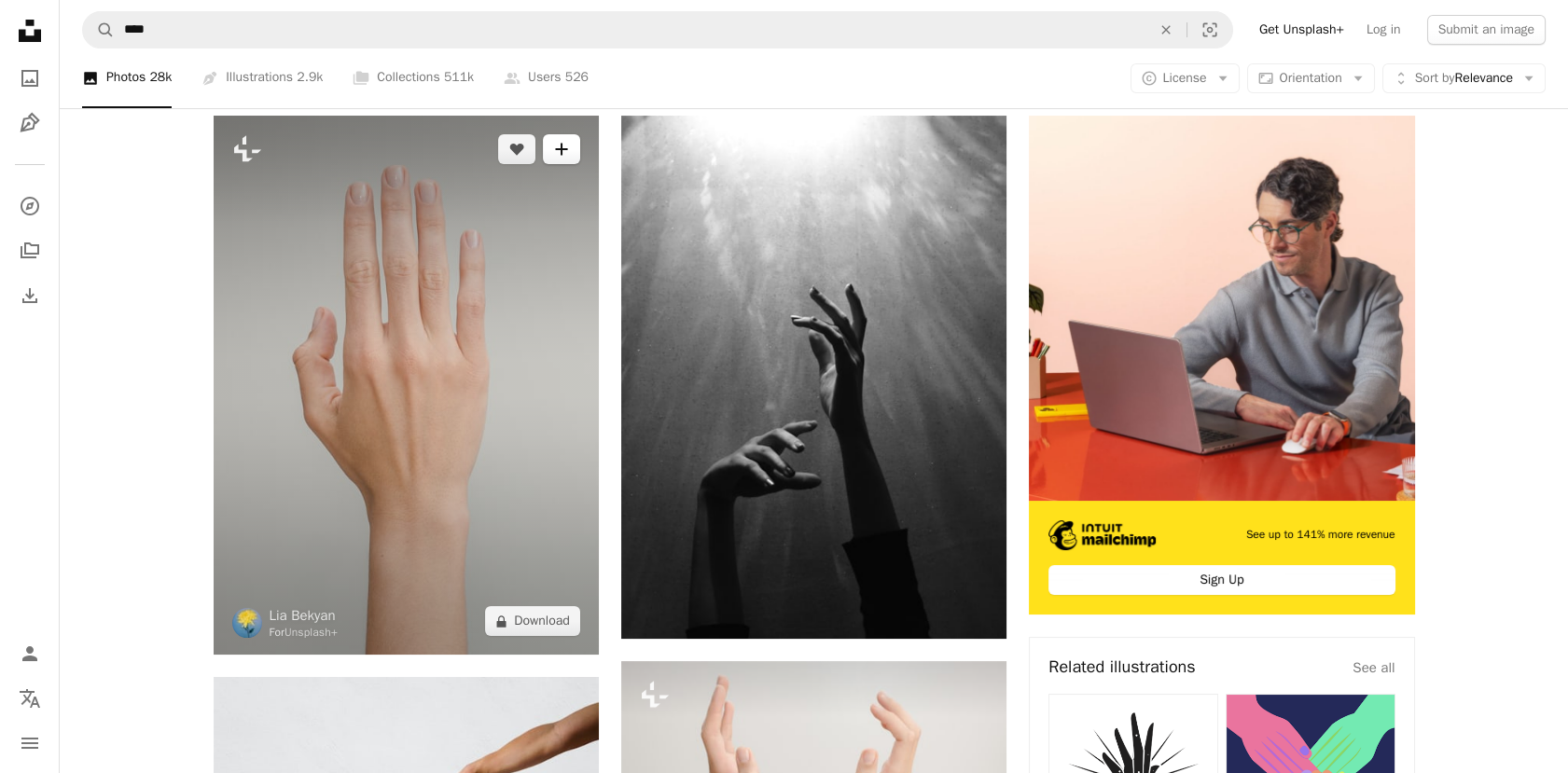 scroll, scrollTop: 518, scrollLeft: 0, axis: vertical 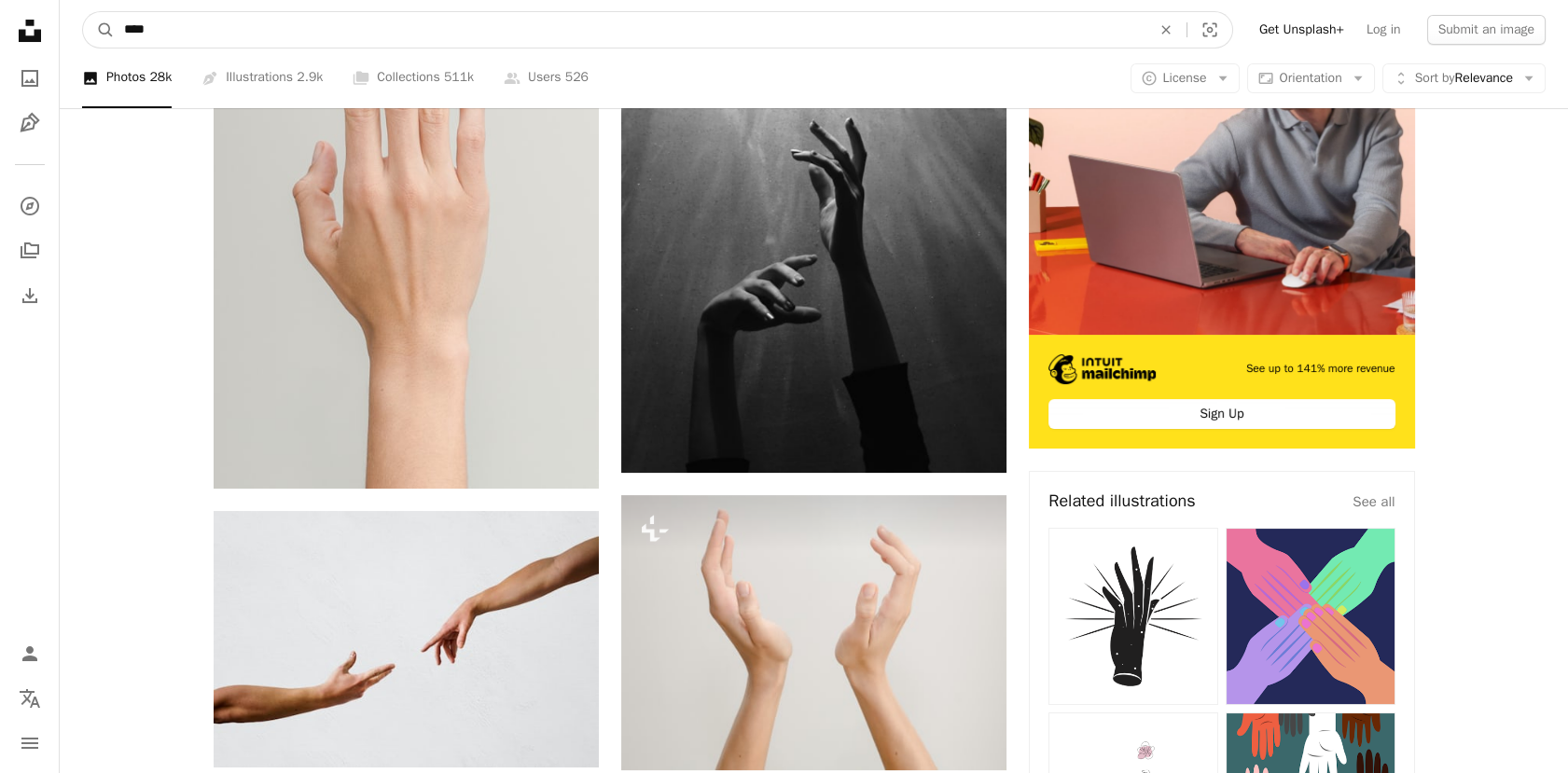 click on "A photo Pen Tool A compass A stack of folders Download Person Localization icon navigation menu A magnifying glass **** An X shape Visual search Get Unsplash+ Log in Submit an image Browse premium images on iStock  |  20% off at iStock  ↗ Browse premium images on iStock 20% off at iStock  ↗ View more  ↗ View more on iStock  ↗ A photo Photos   28k Pen Tool Illustrations   2.9k A stack of folders Collections   511k A group of people Users  526 A copyright icon © License Arrow down Aspect ratio Orientation Arrow down Unfold Sort by  Relevance Arrow down Filters Filters Hand Chevron right hands hand holding finger handshake person digit hand human hand reaching grey collage Plus sign for Unsplash+ A heart A plus sign Lia Bekyan For  Unsplash+ A lock Download A heart A plus sign Sebastian Dumitru Available for hire A checkmark inside of a circle Arrow pointing down A heart A plus sign Sindy Süßengut Arrow pointing down A heart A plus sign Nick Moore Arrow pointing down" at bounding box center [784, 2259] 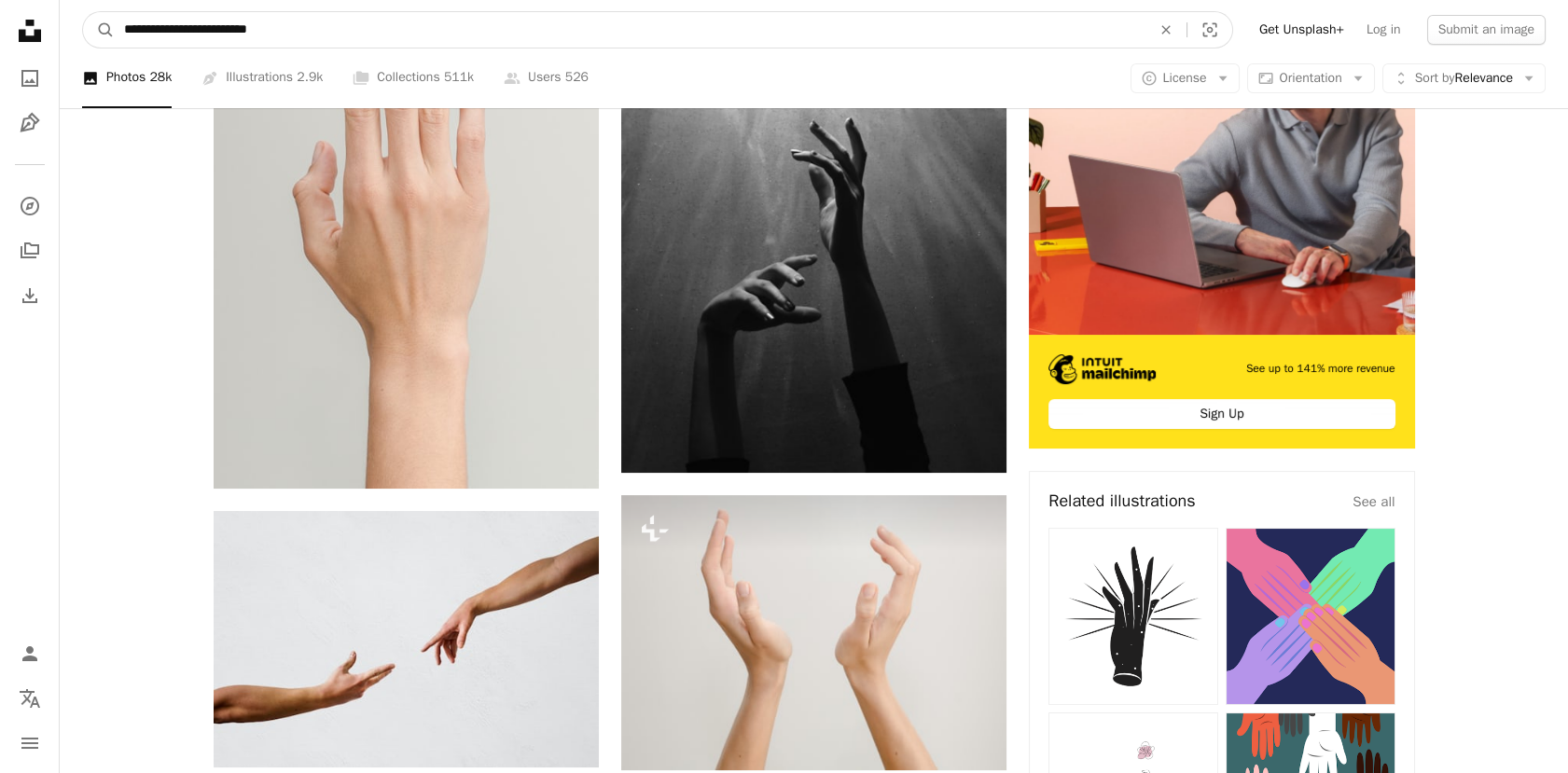 type on "**********" 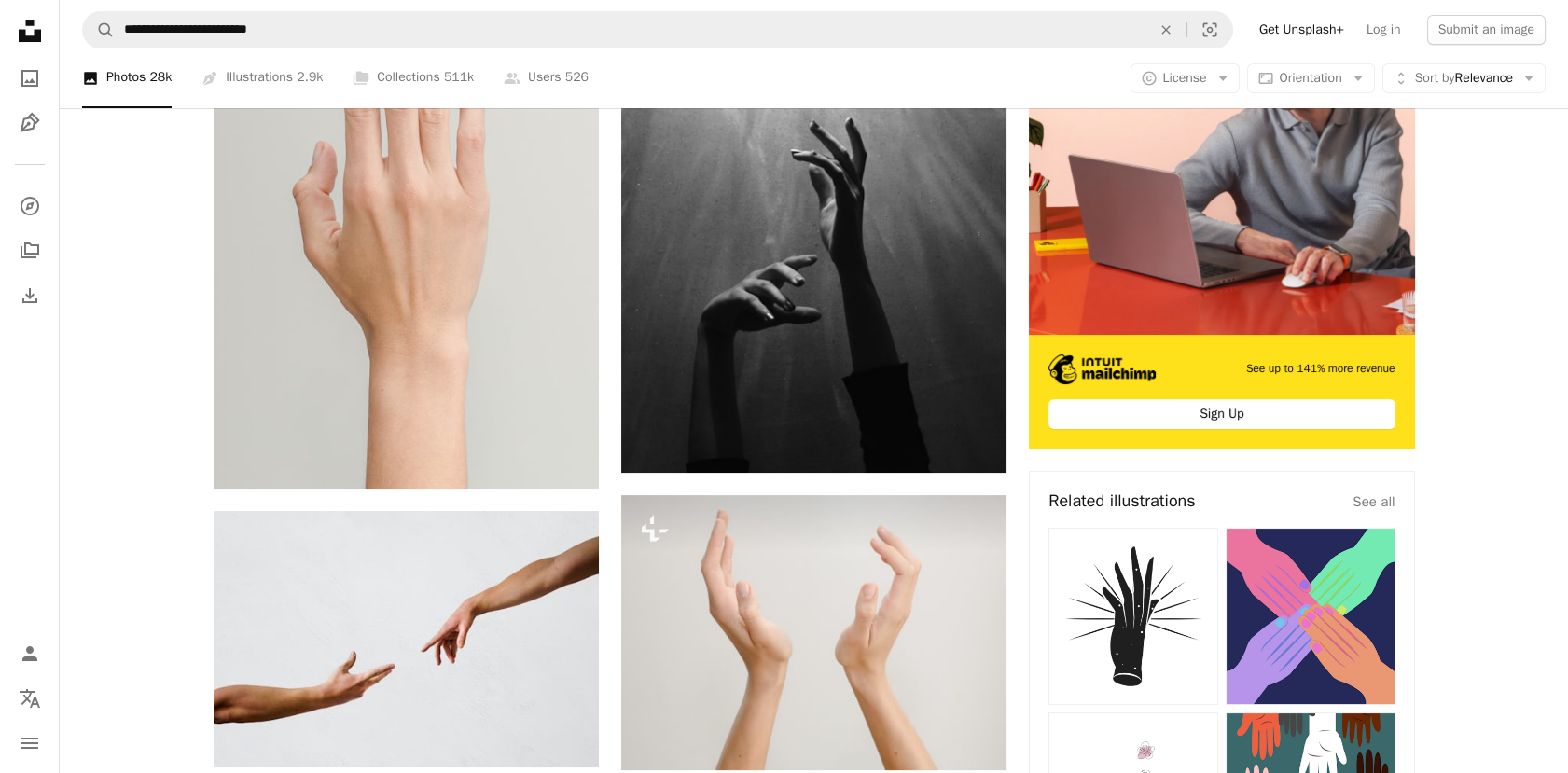 scroll, scrollTop: 0, scrollLeft: 0, axis: both 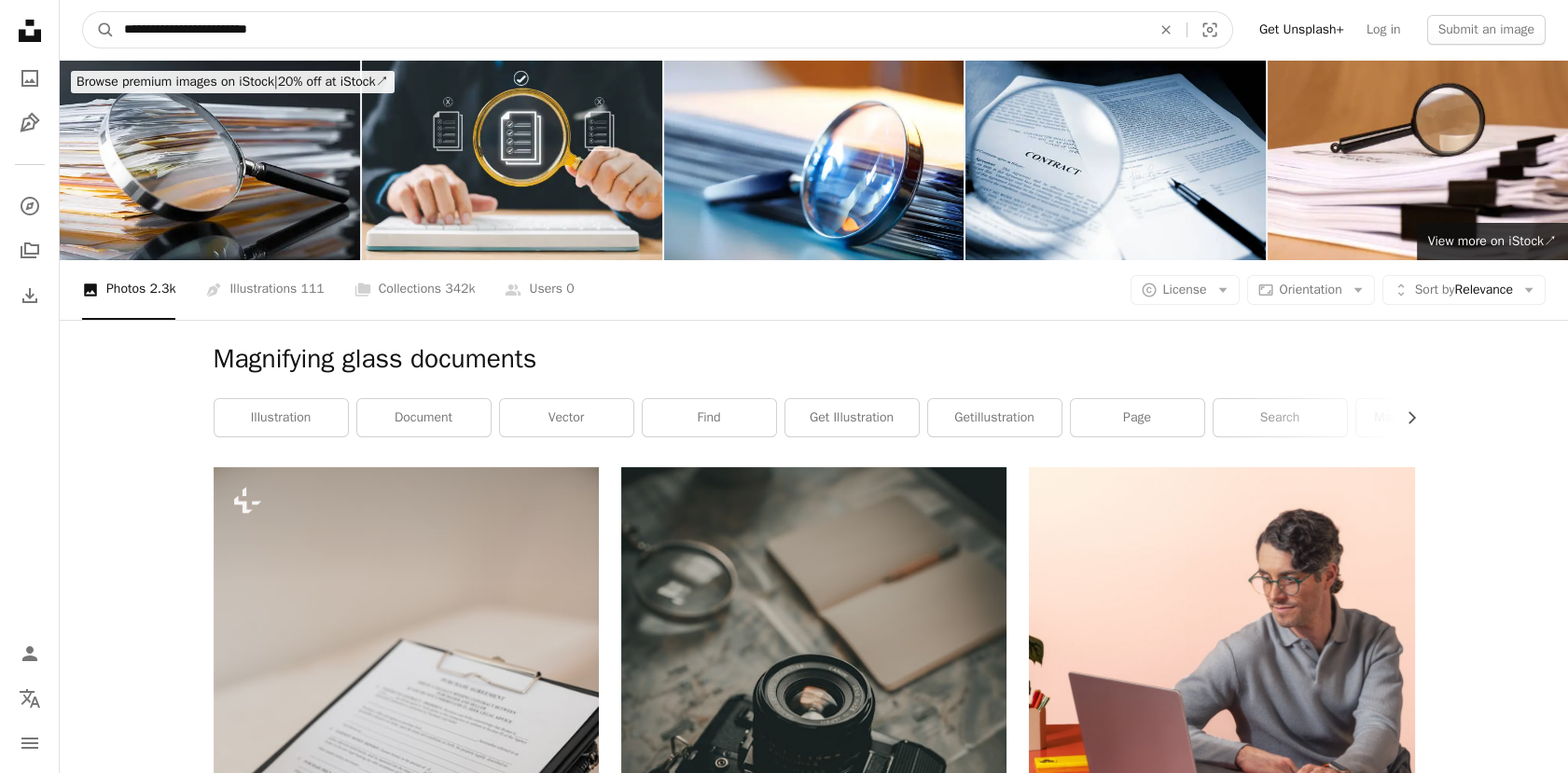 click on "**********" at bounding box center (784, 2217) 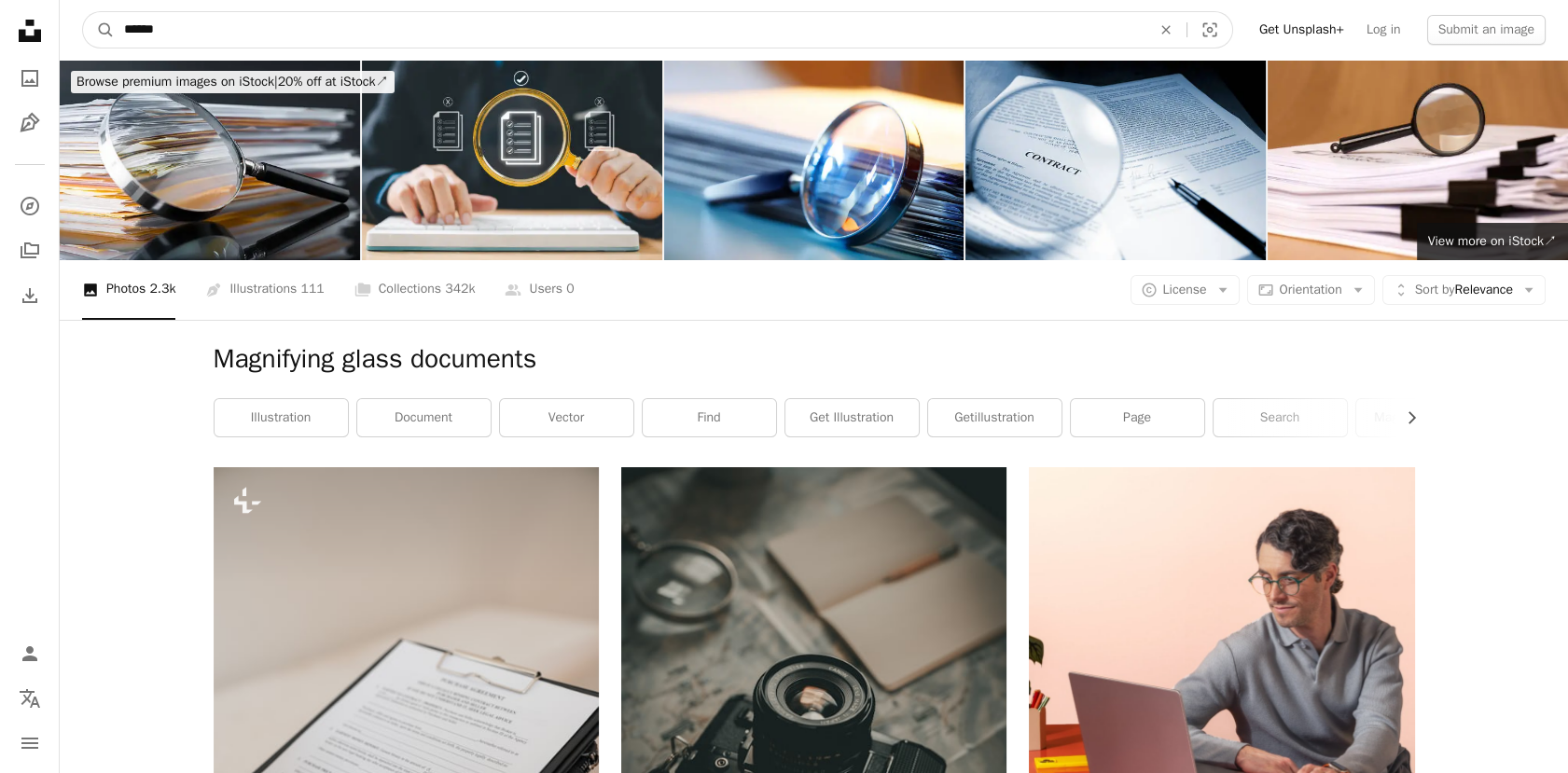 type on "******" 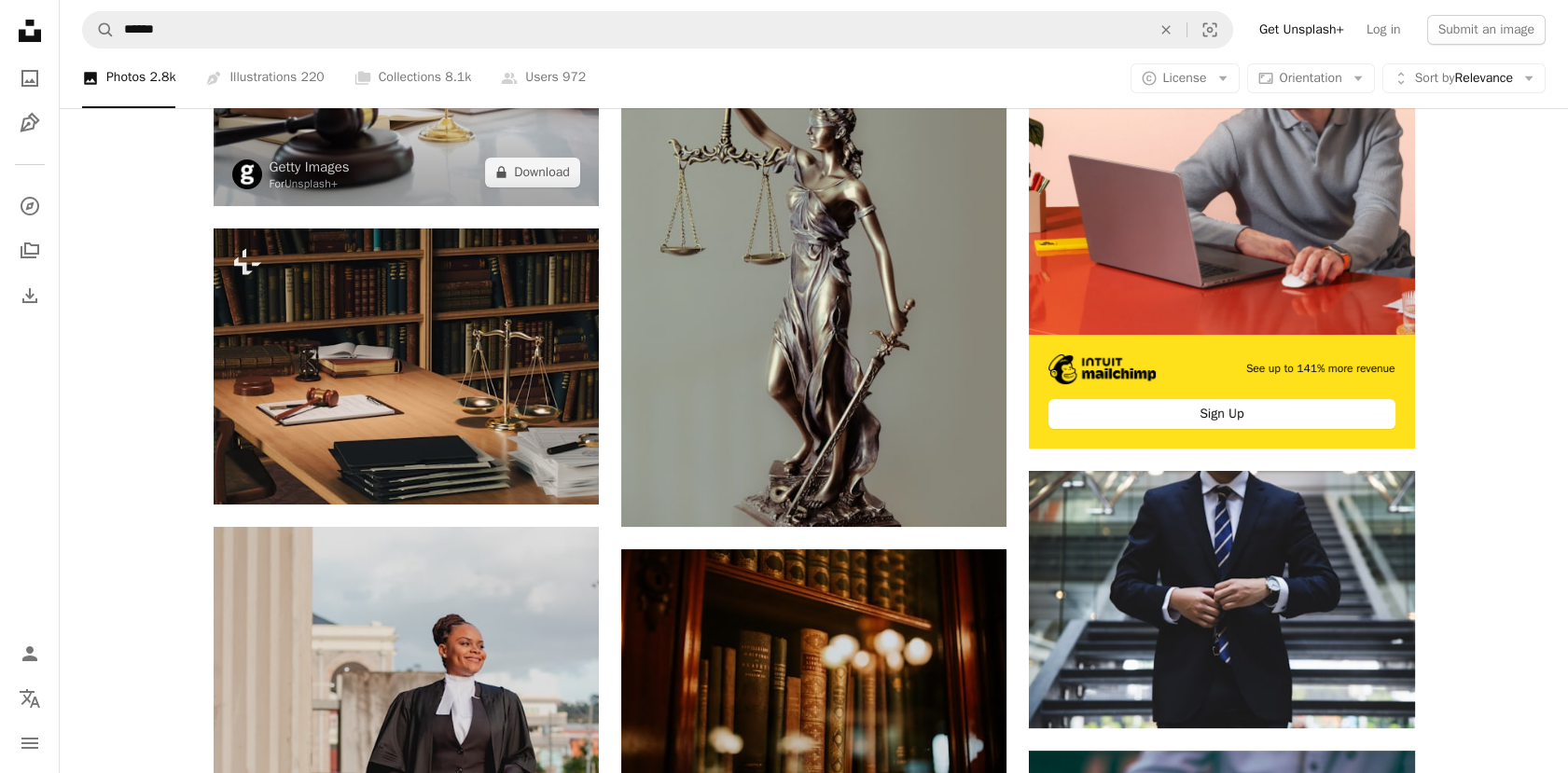 scroll, scrollTop: 414, scrollLeft: 0, axis: vertical 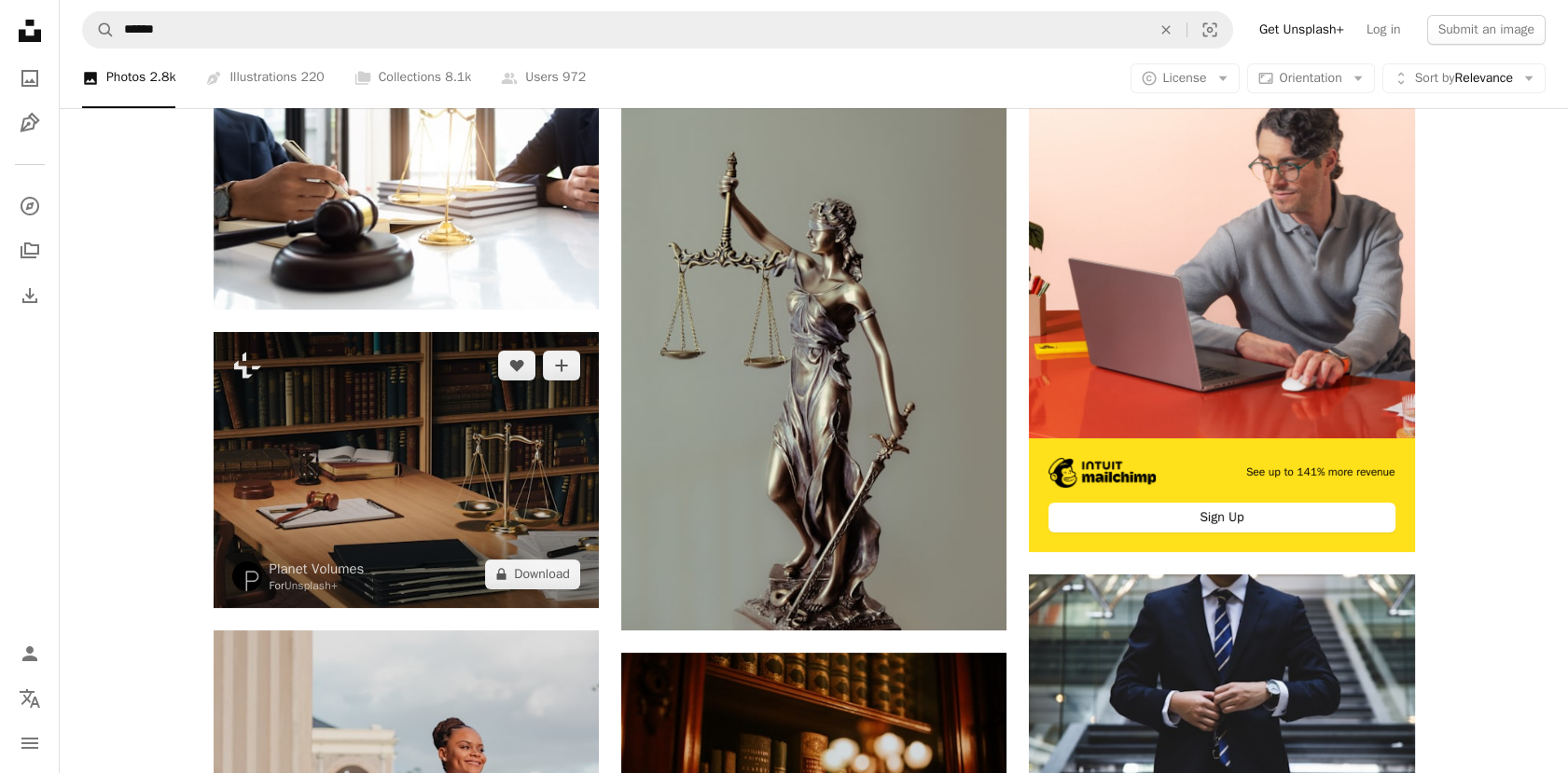 click at bounding box center (406, 470) 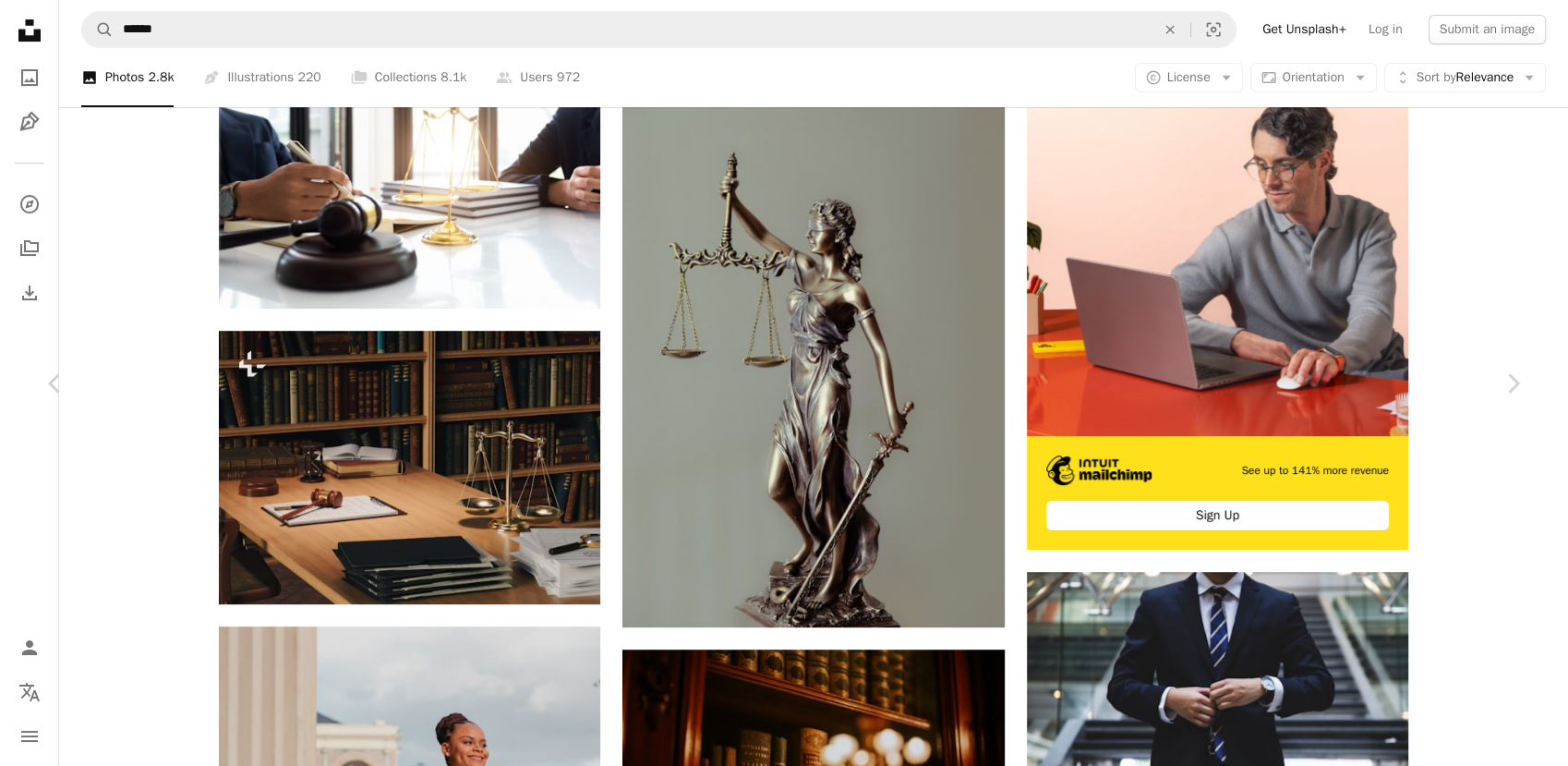 click on "A lock Download" at bounding box center (1373, 3580) 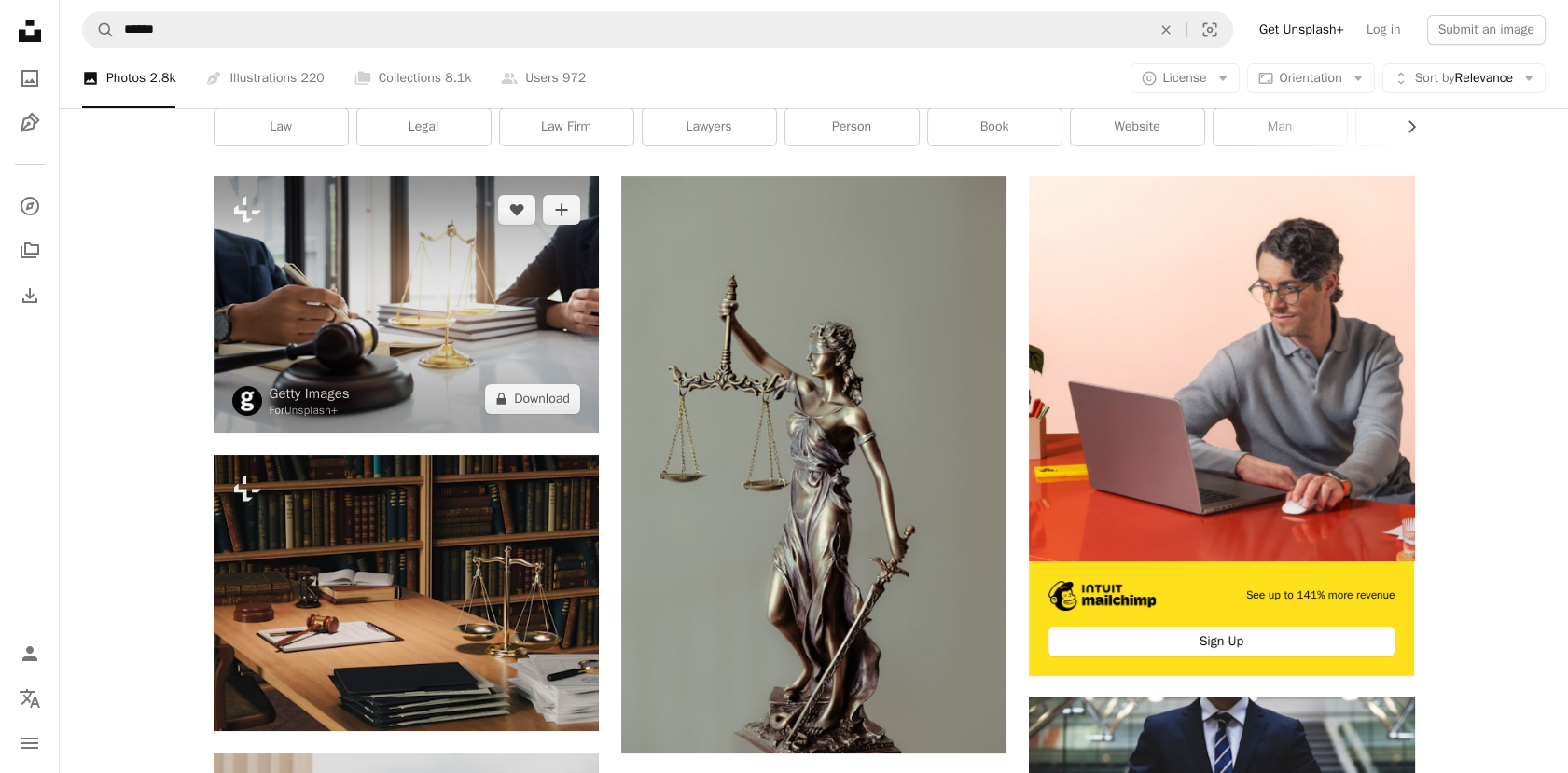 scroll, scrollTop: 104, scrollLeft: 0, axis: vertical 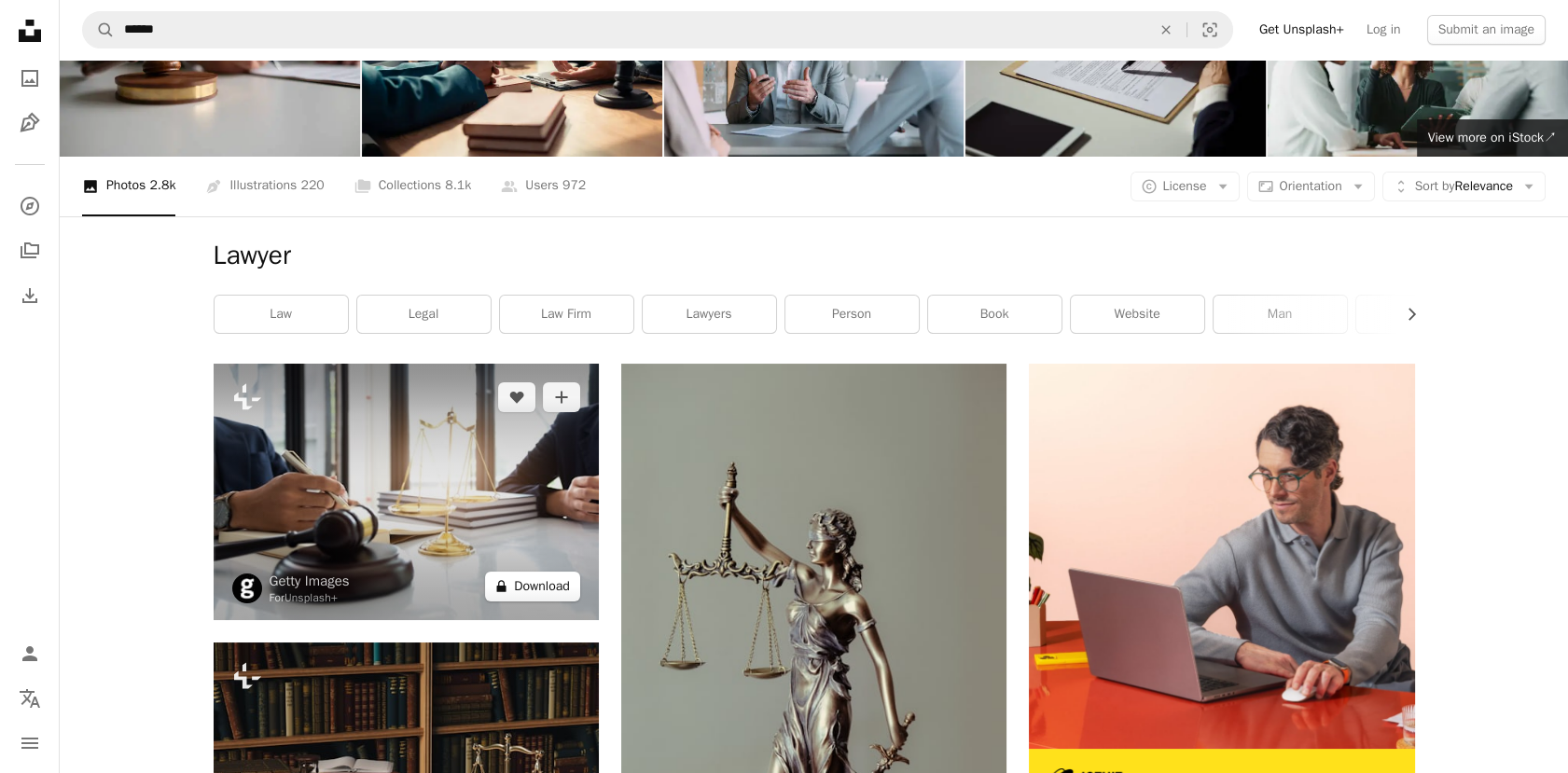 click on "A lock Download" at bounding box center [533, 587] 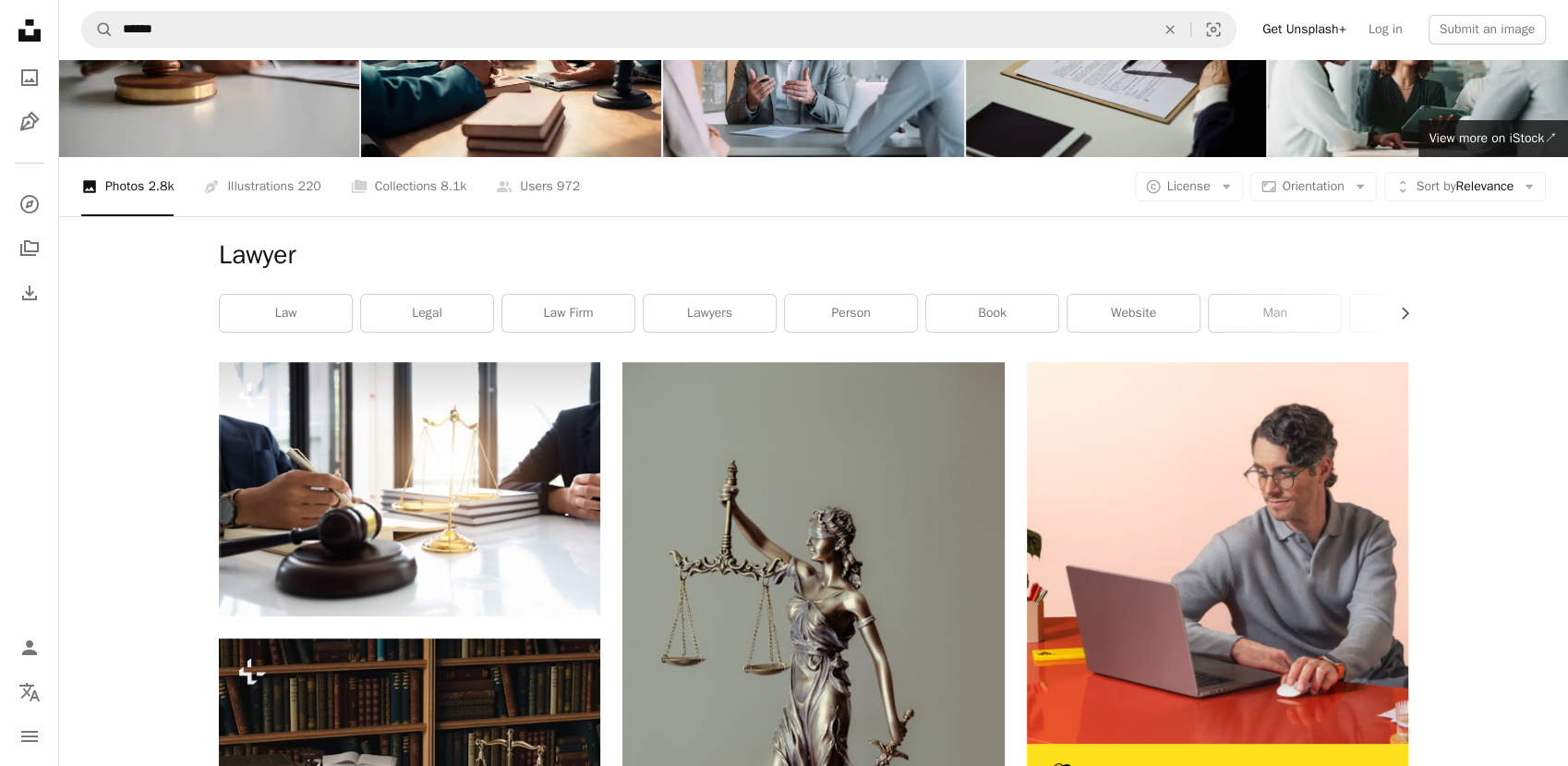 click at bounding box center (542, 4210) 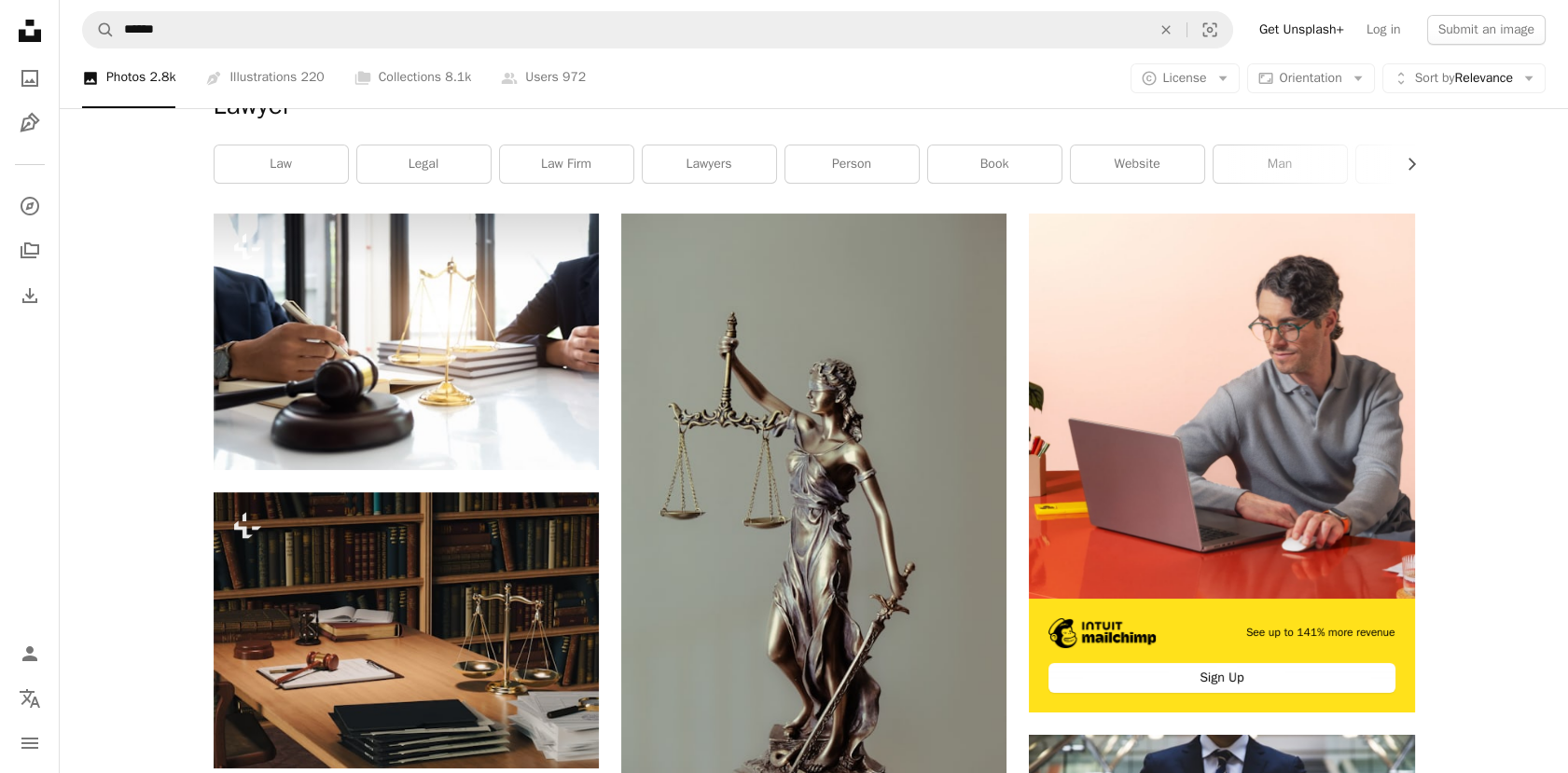 scroll, scrollTop: 311, scrollLeft: 0, axis: vertical 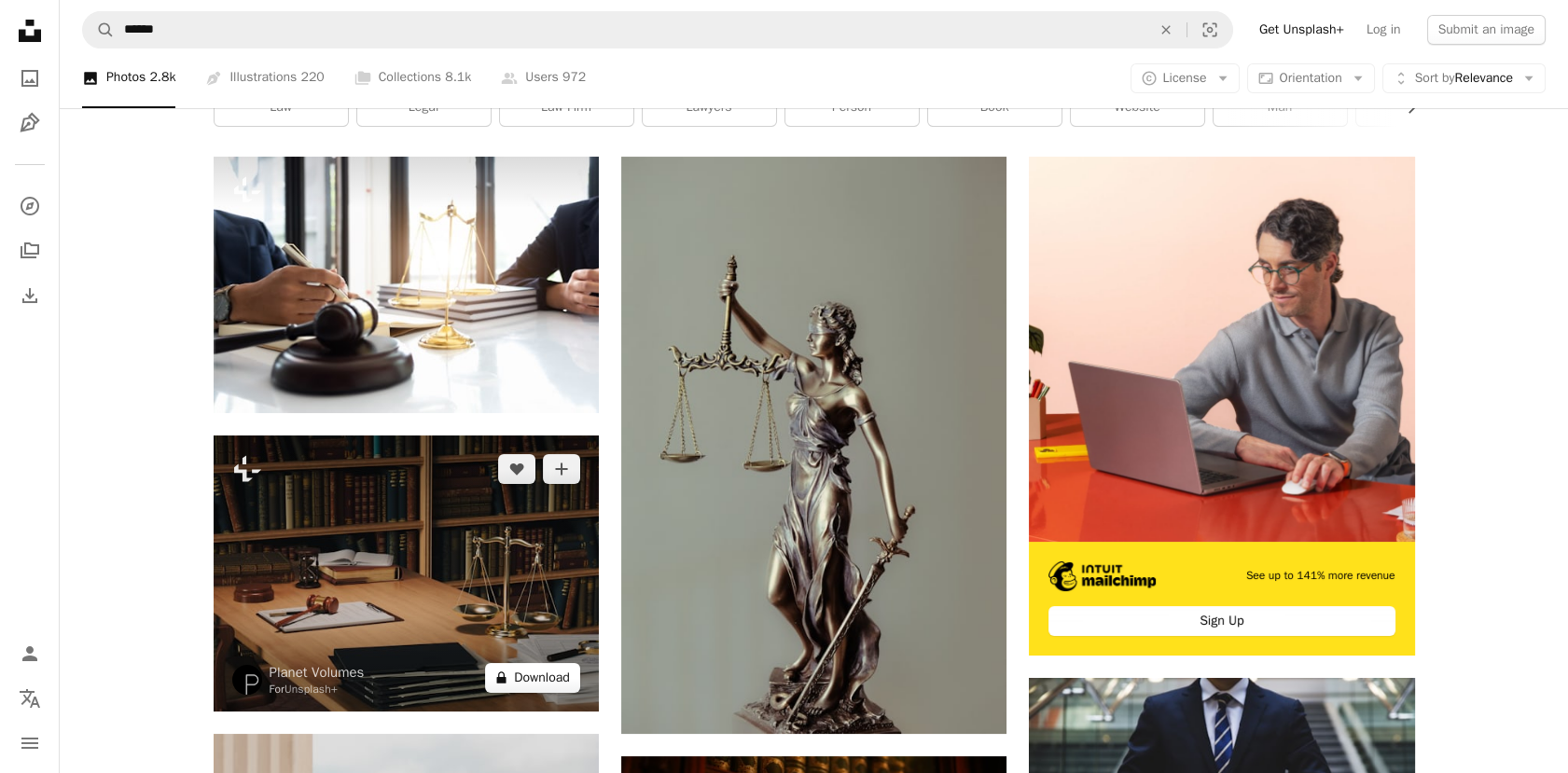 click on "A lock Download" at bounding box center [533, 678] 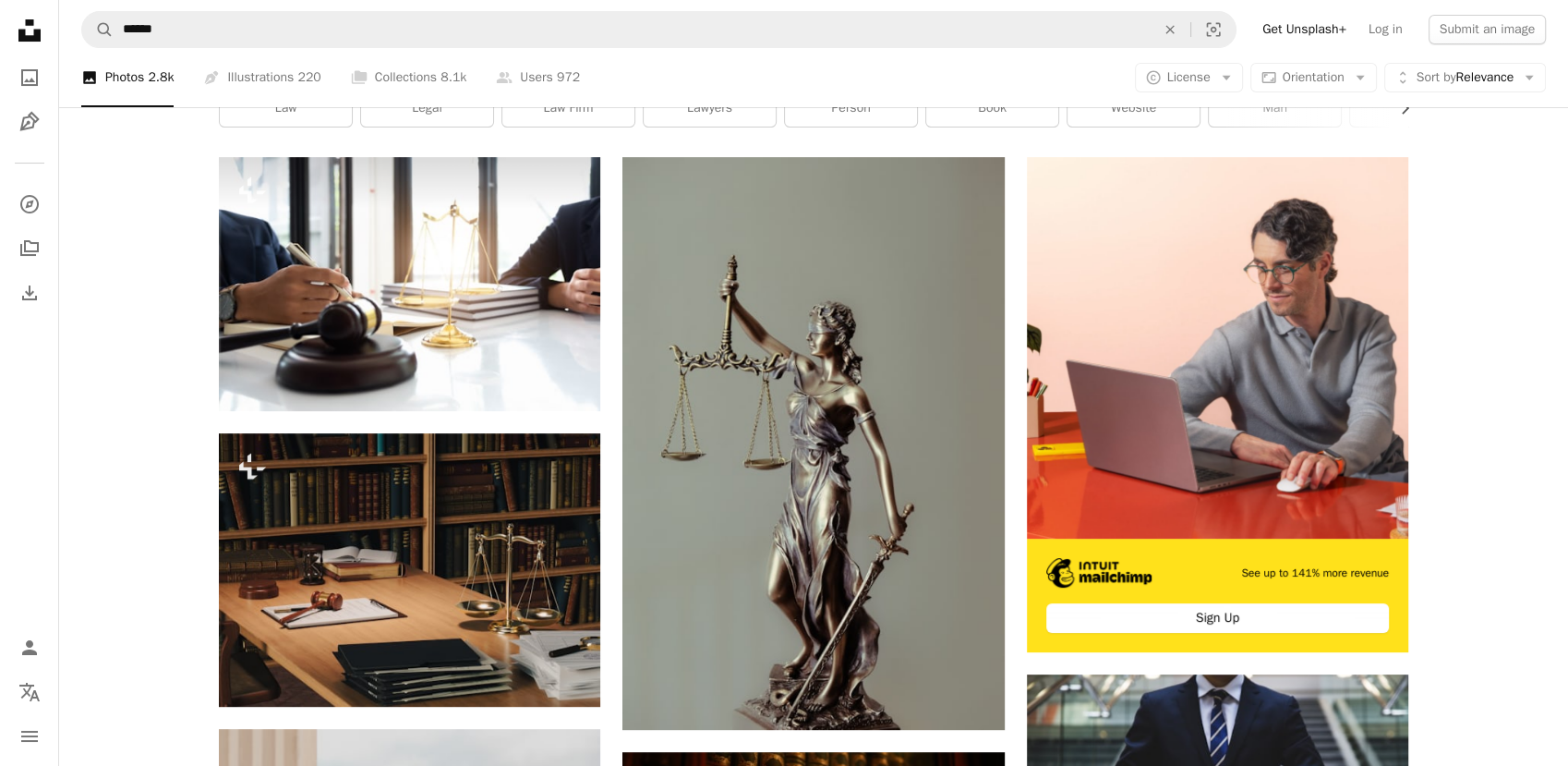 click on "Premium, ready to use images. Get unlimited access. A plus sign Members-only content added monthly A plus sign Unlimited royalty-free downloads A plus sign Illustrations  New A plus sign Enhanced legal protections yearly 65%  off monthly $20   $7 USD per month * Get  Unsplash+ * When paid annually, billed upfront  $84 Taxes where applicable. Renews automatically. Cancel anytime." at bounding box center [948, 4005] 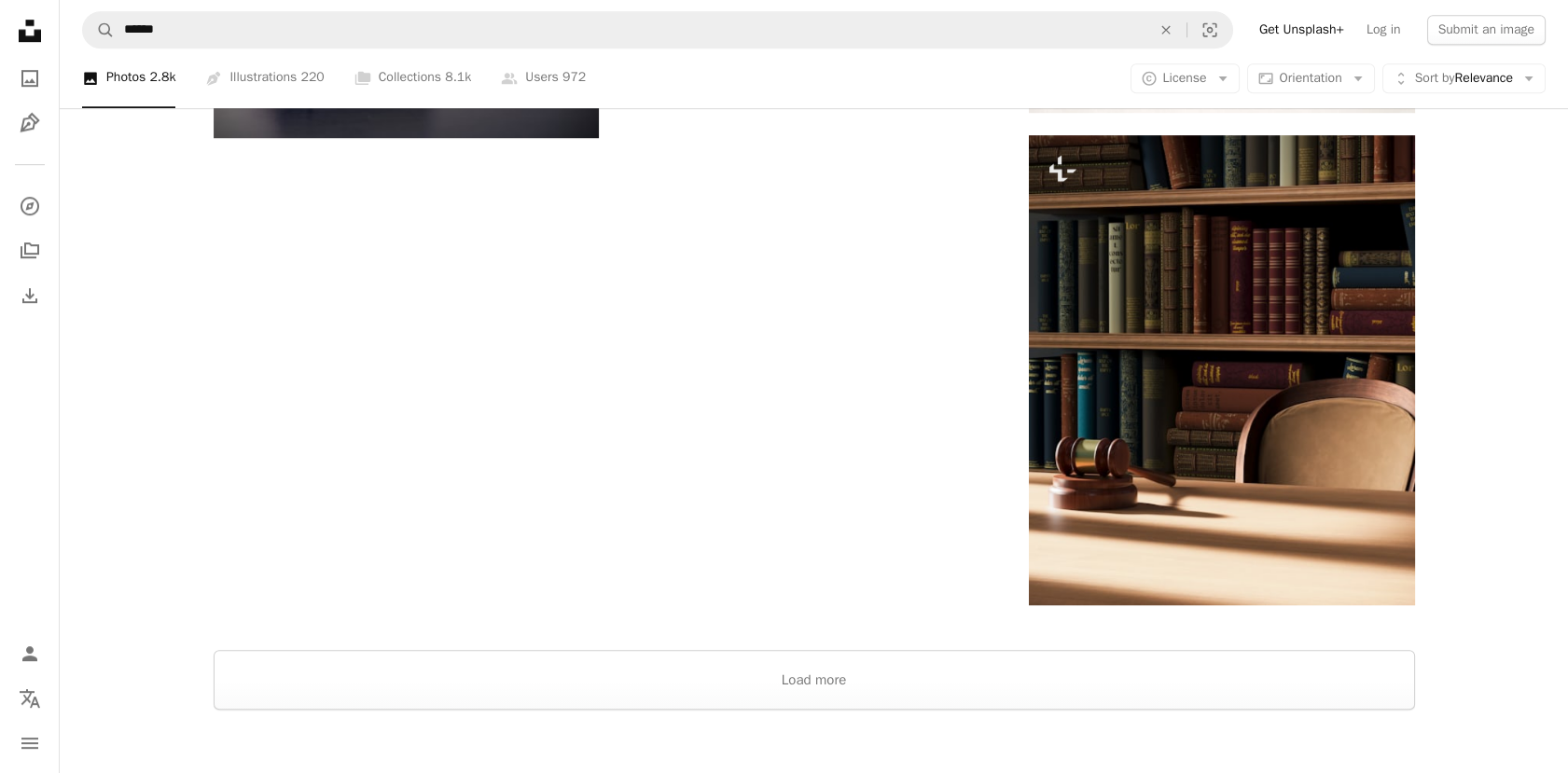scroll, scrollTop: 2589, scrollLeft: 0, axis: vertical 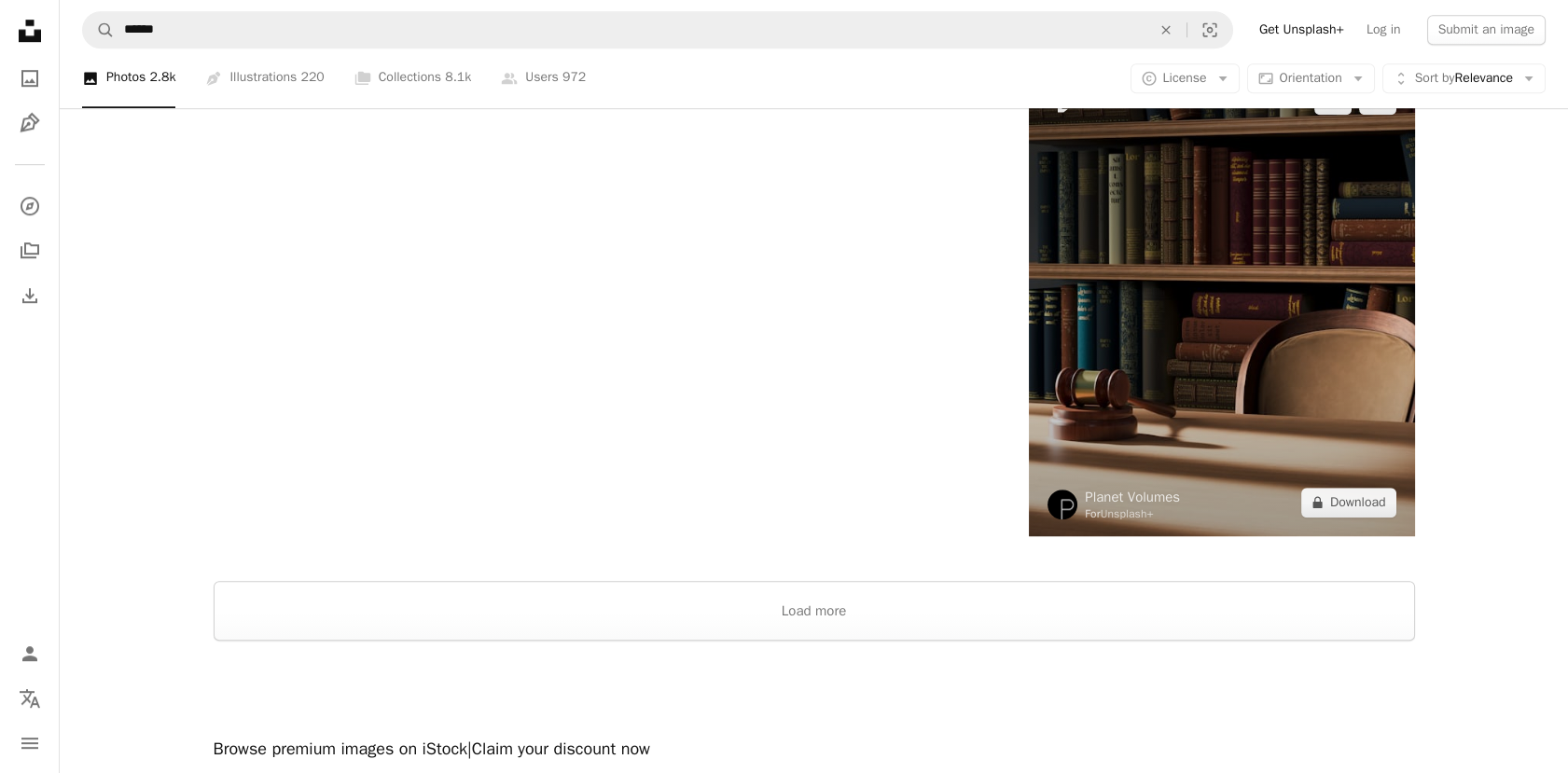 click at bounding box center (1221, 301) 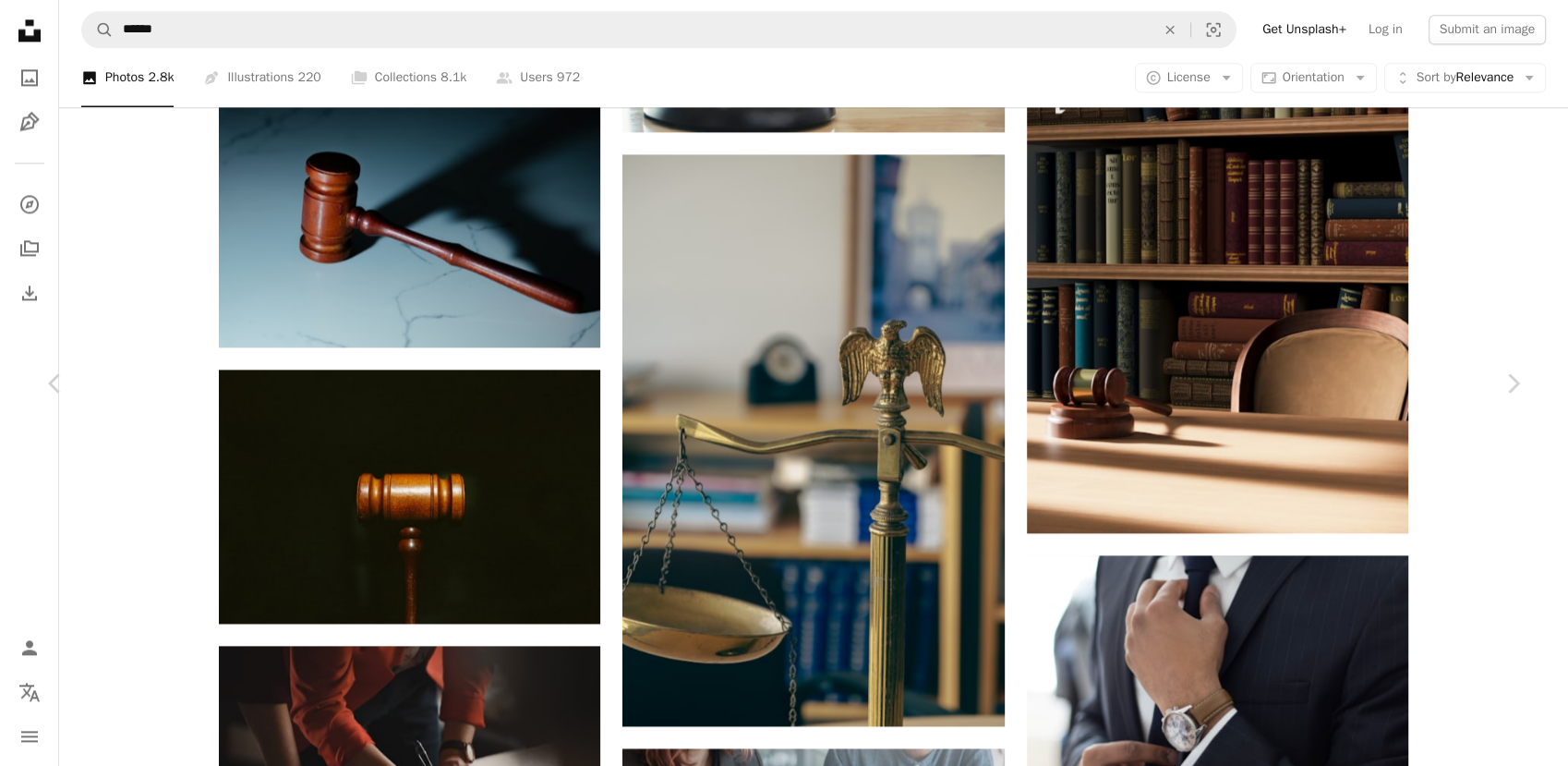 click on "A lock Download" at bounding box center (1373, 4046) 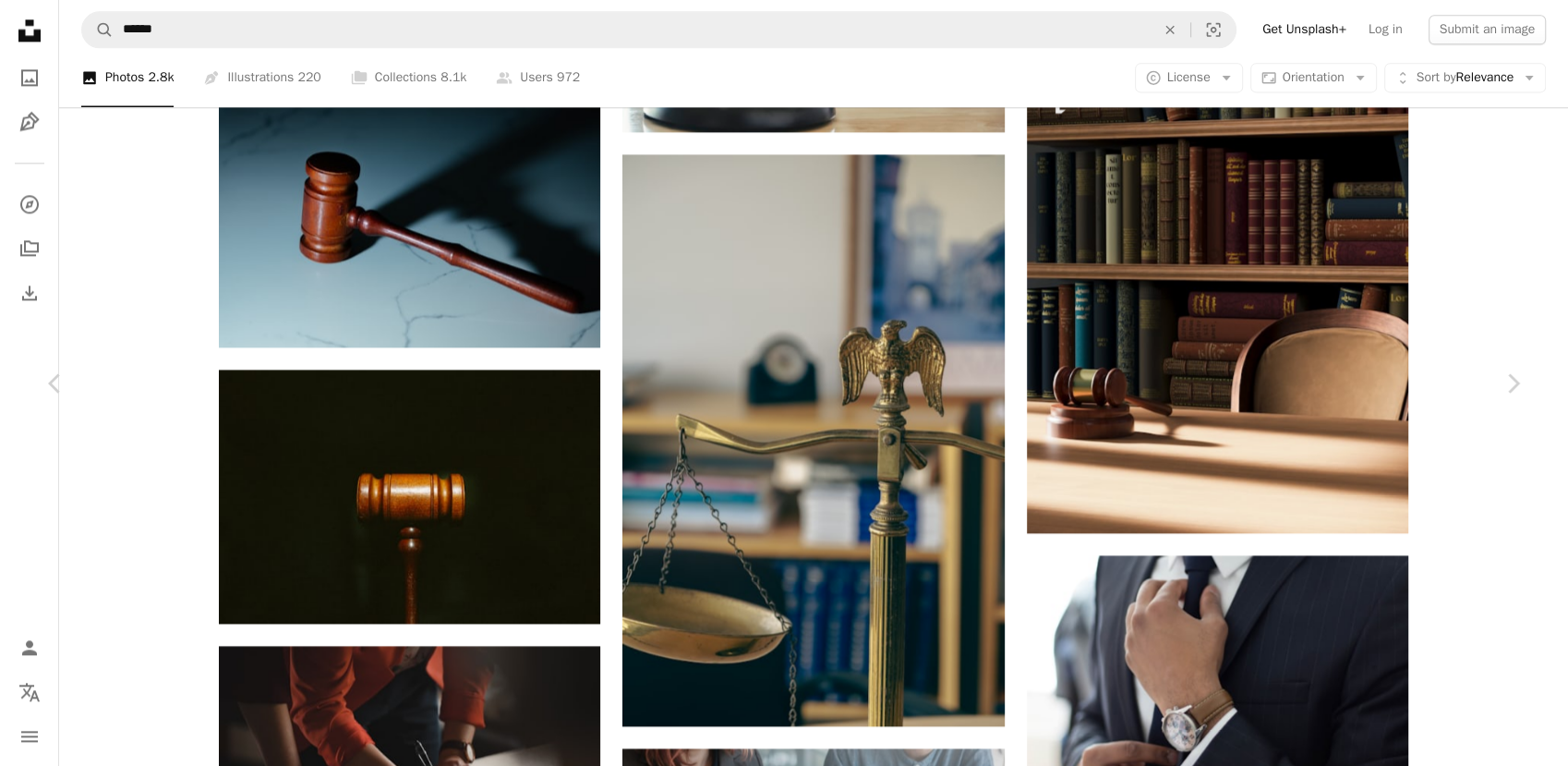click on "An X shape Premium, ready to use images. Get unlimited access. A plus sign Members-only content added monthly A plus sign Unlimited royalty-free downloads A plus sign Illustrations  New A plus sign Enhanced legal protections yearly 65%  off monthly $20   $7 USD per month * Get  Unsplash+ * When paid annually, billed upfront  $84 Taxes where applicable. Renews automatically. Cancel anytime." at bounding box center (784, 4385) 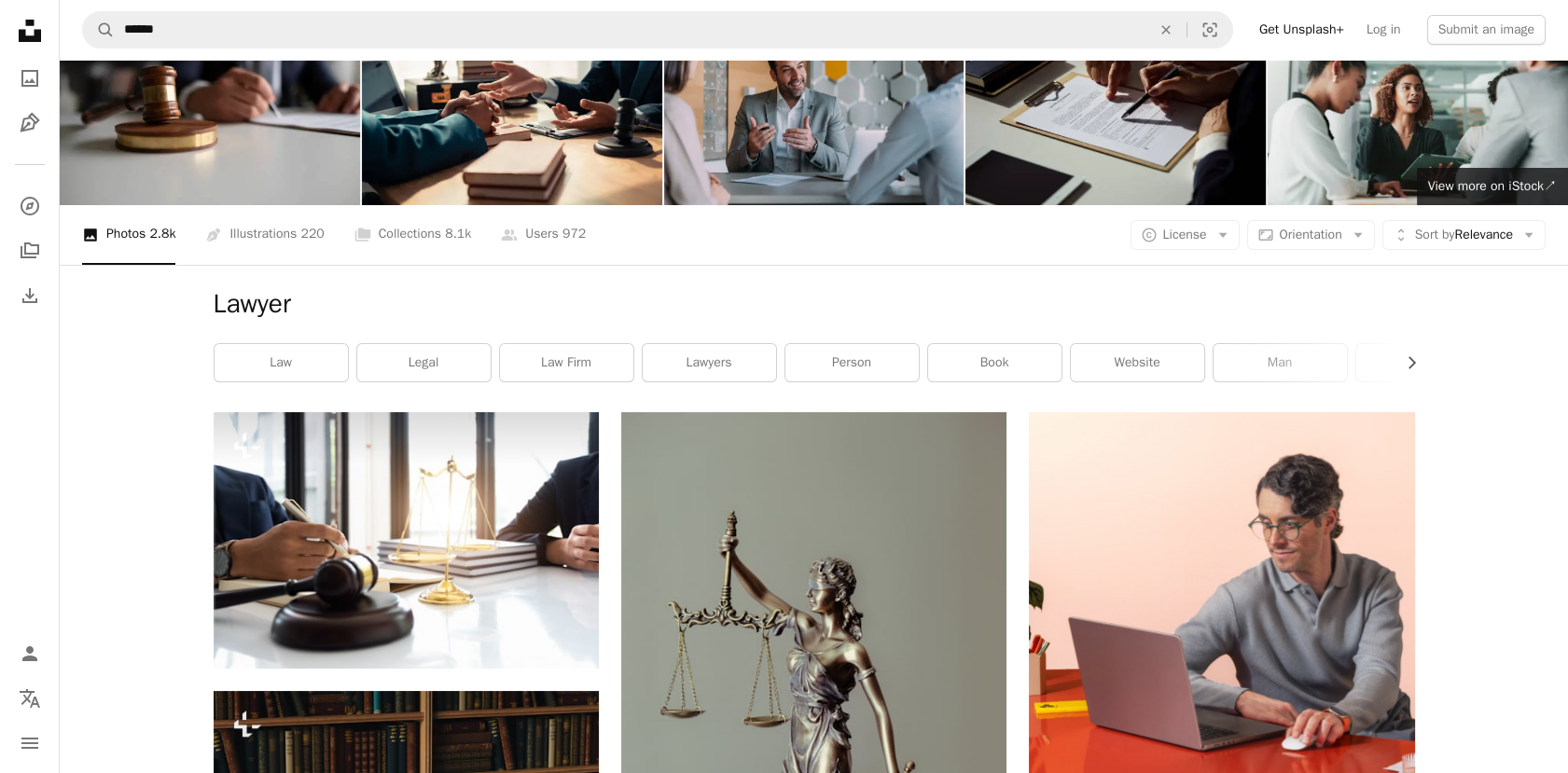 scroll, scrollTop: 0, scrollLeft: 0, axis: both 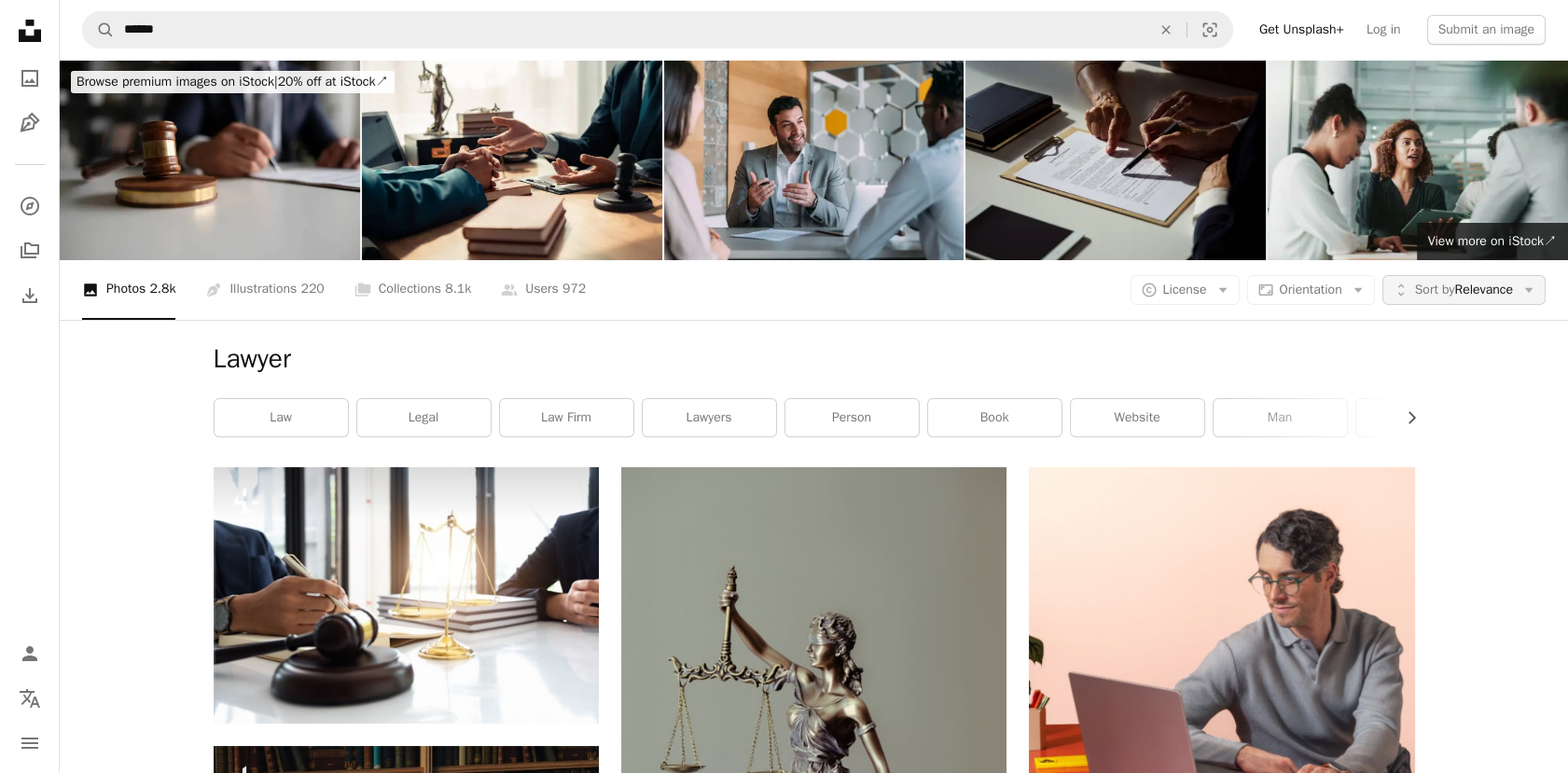 click on "Sort by" at bounding box center [1435, 289] 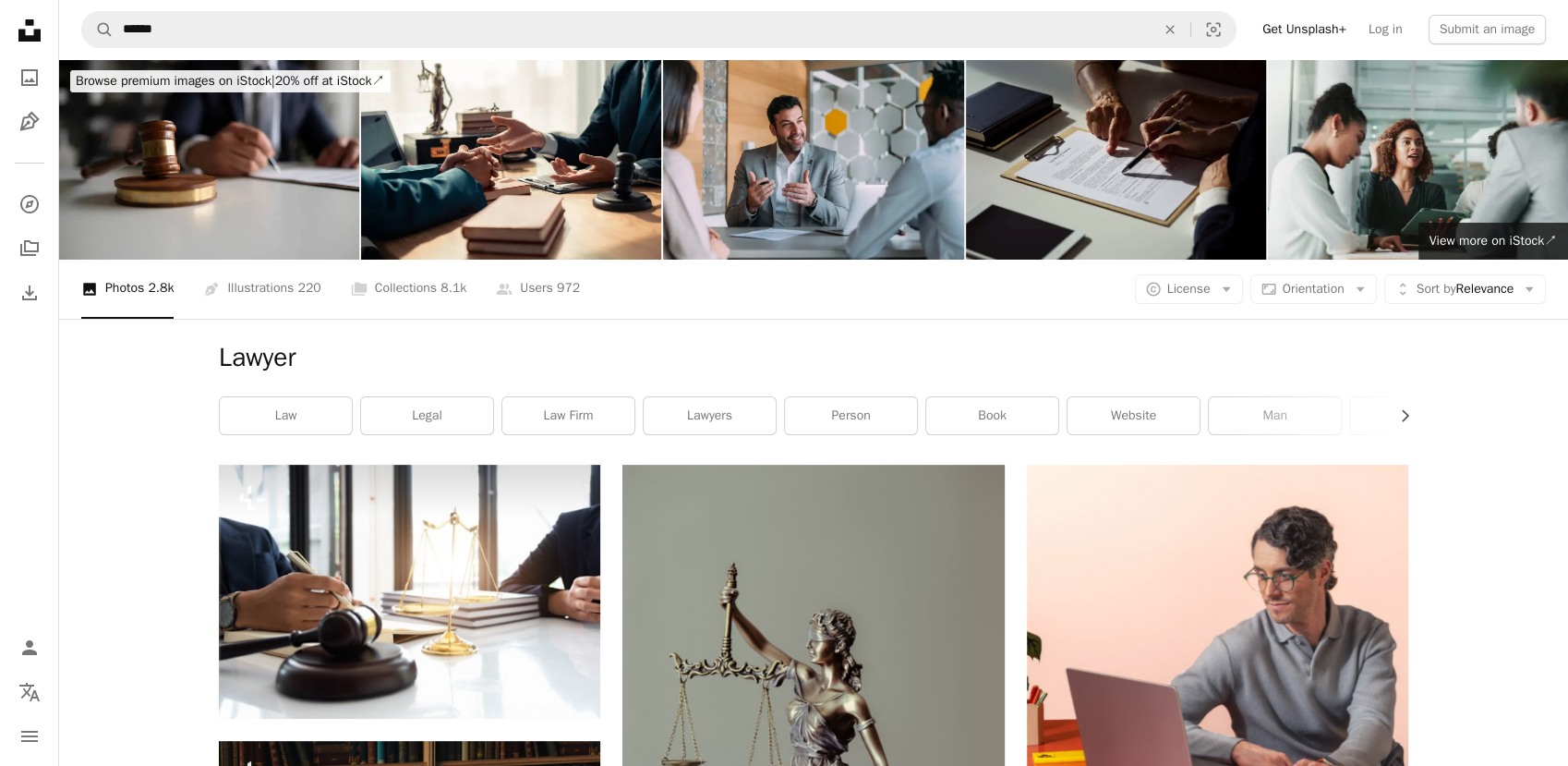 click on "A photo Pen Tool A compass A stack of folders Download Person Localization icon navigation menu A magnifying glass ****** An X shape Visual search Get Unsplash+ Log in Submit an image Browse premium images on iStock  |  20% off at iStock  ↗ Browse premium images on iStock 20% off at iStock  ↗ View more  ↗ View more on iStock  ↗ A photo Photos   2.8k Pen Tool Illustrations   220 A stack of folders Collections   8.1k A group of people Users   972 A copyright icon © License Arrow down Aspect ratio Orientation Arrow down Unfold Sort by  Relevance Arrow down Filters Filters Lawyer Chevron right law legal law firm lawyers person book website man office grey Plus sign for Unsplash+ A heart A plus sign Getty Images For  Unsplash+ A lock Download Plus sign for Unsplash+ A heart A plus sign Planet Volumes For  Unsplash+ A lock Download A heart A plus sign Renaldo Matamoro Available for hire A checkmark inside of a circle Arrow pointing down Plus sign for Unsplash+ A heart For" at bounding box center (784, 3284) 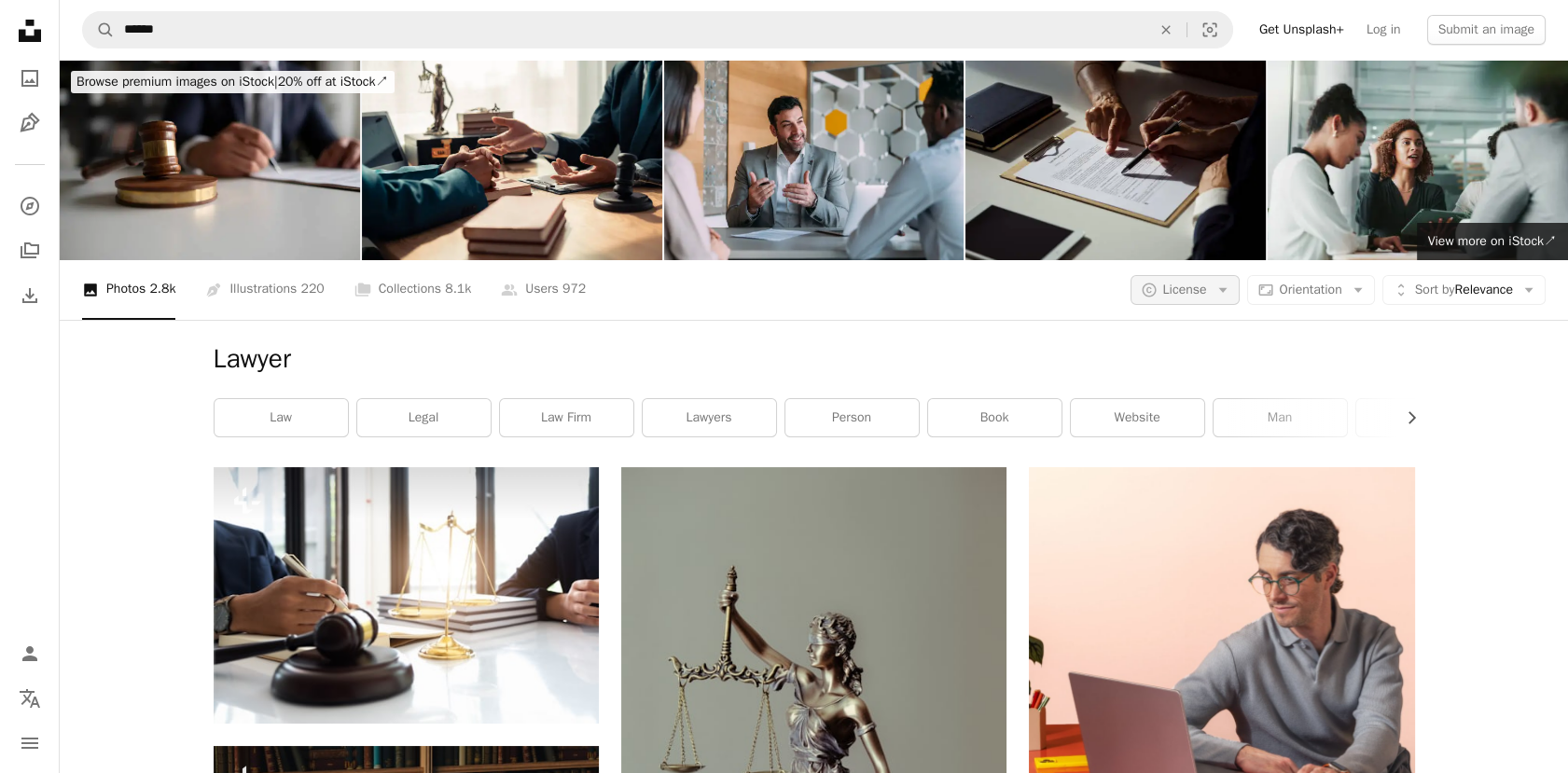 click on "Arrow down" 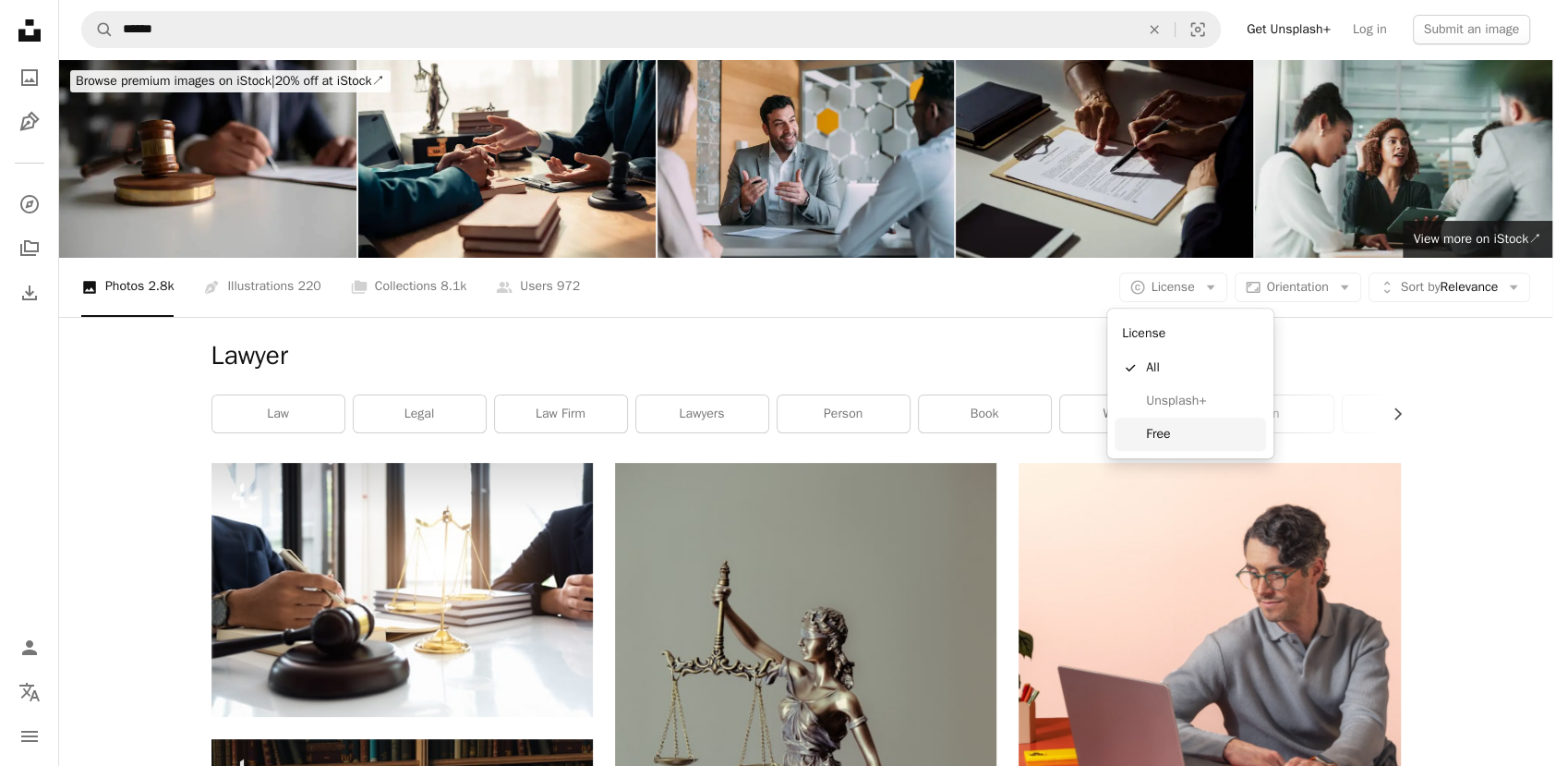 click on "Free" at bounding box center (1202, 434) 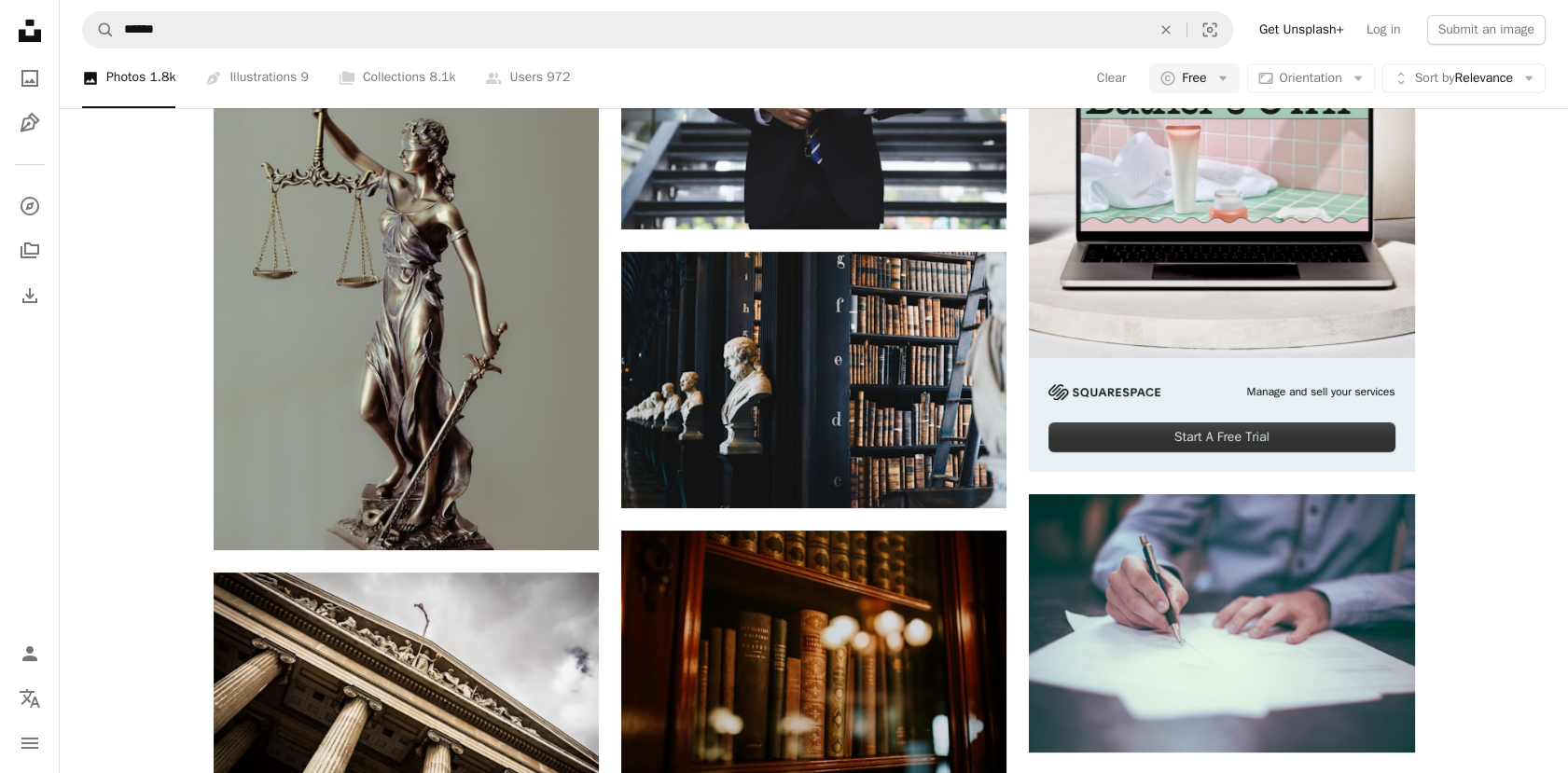 scroll, scrollTop: 621, scrollLeft: 0, axis: vertical 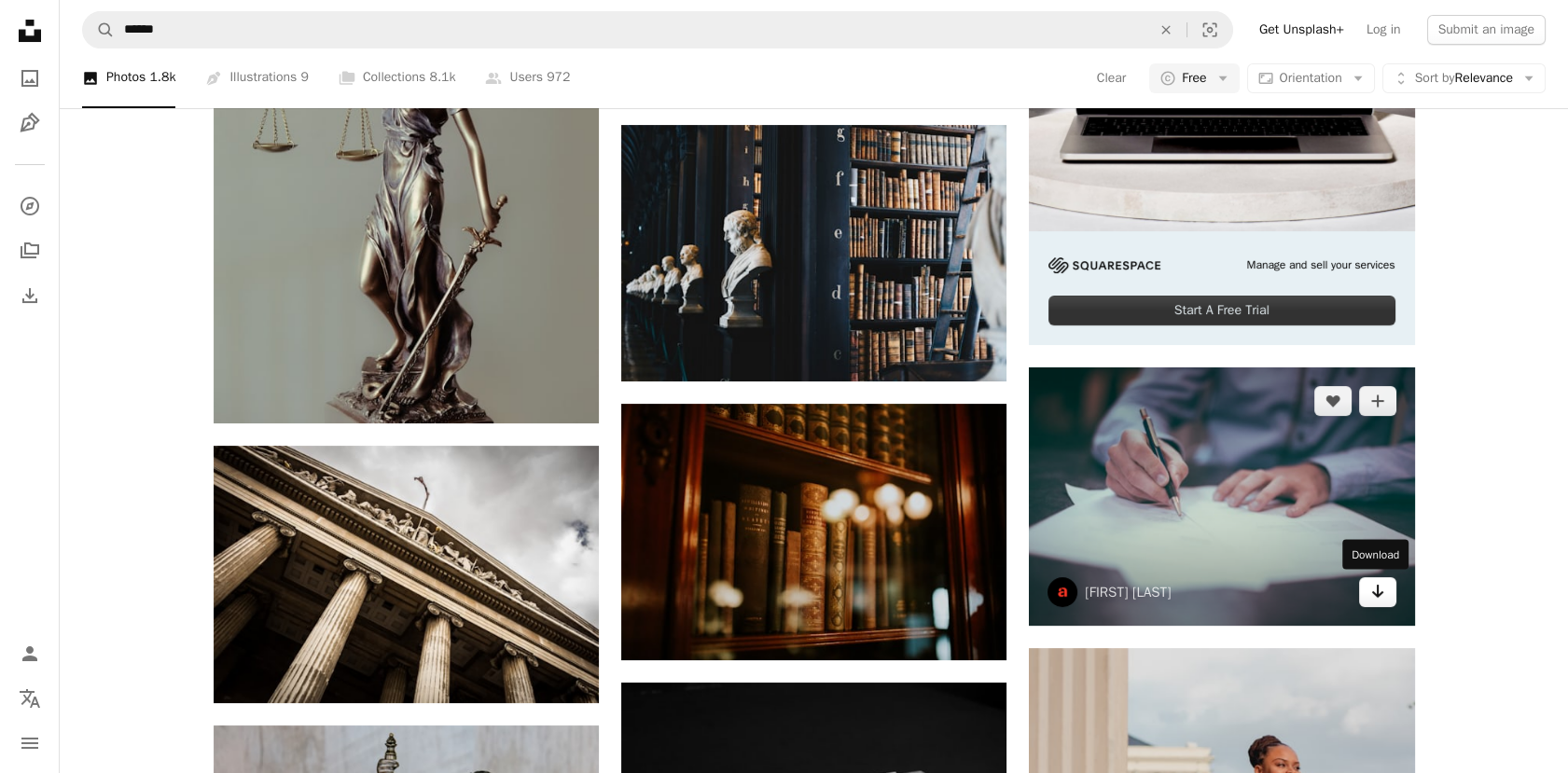 click on "Arrow pointing down" 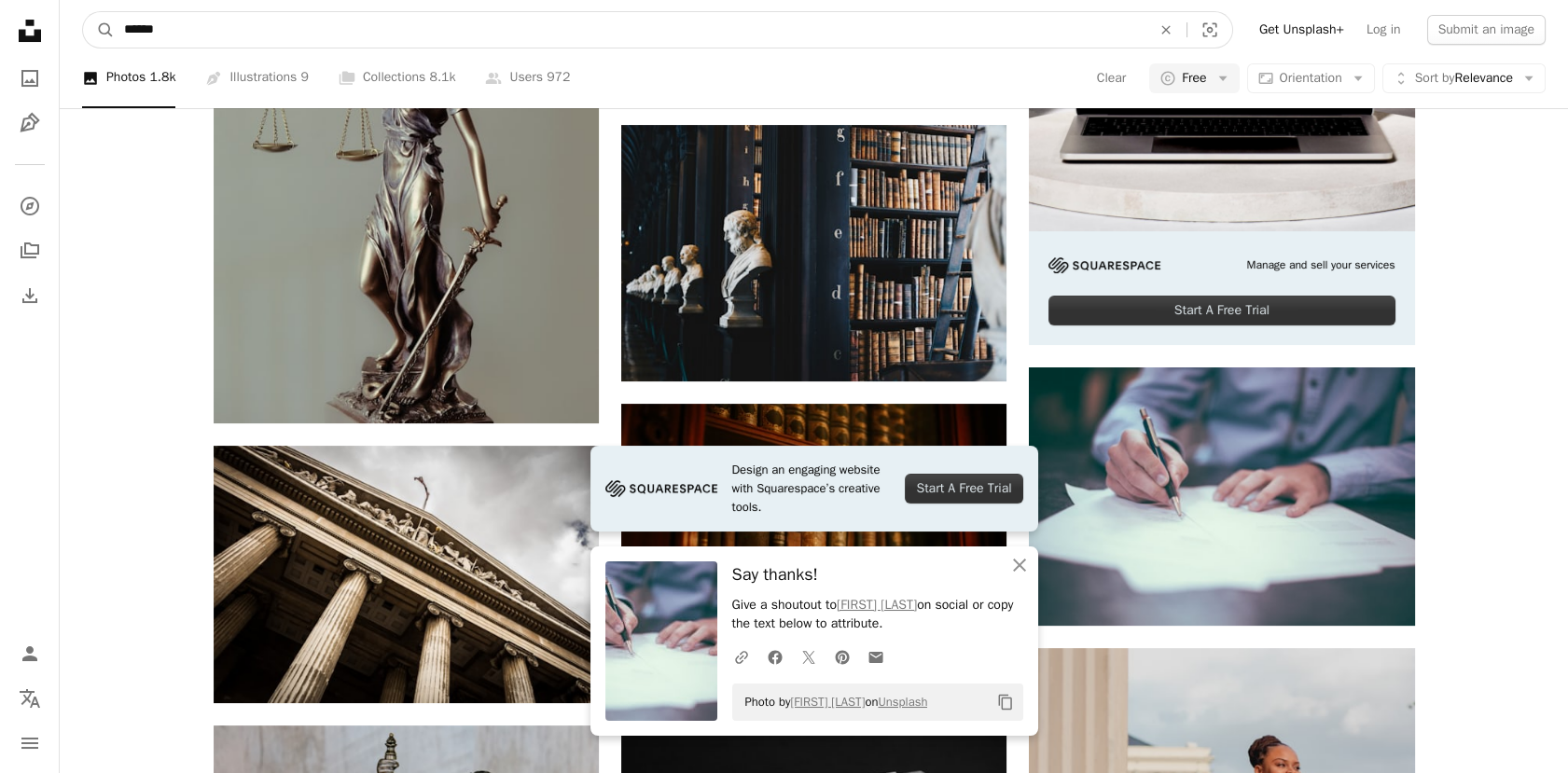 drag, startPoint x: 303, startPoint y: 25, endPoint x: -284, endPoint y: 63, distance: 588.2287 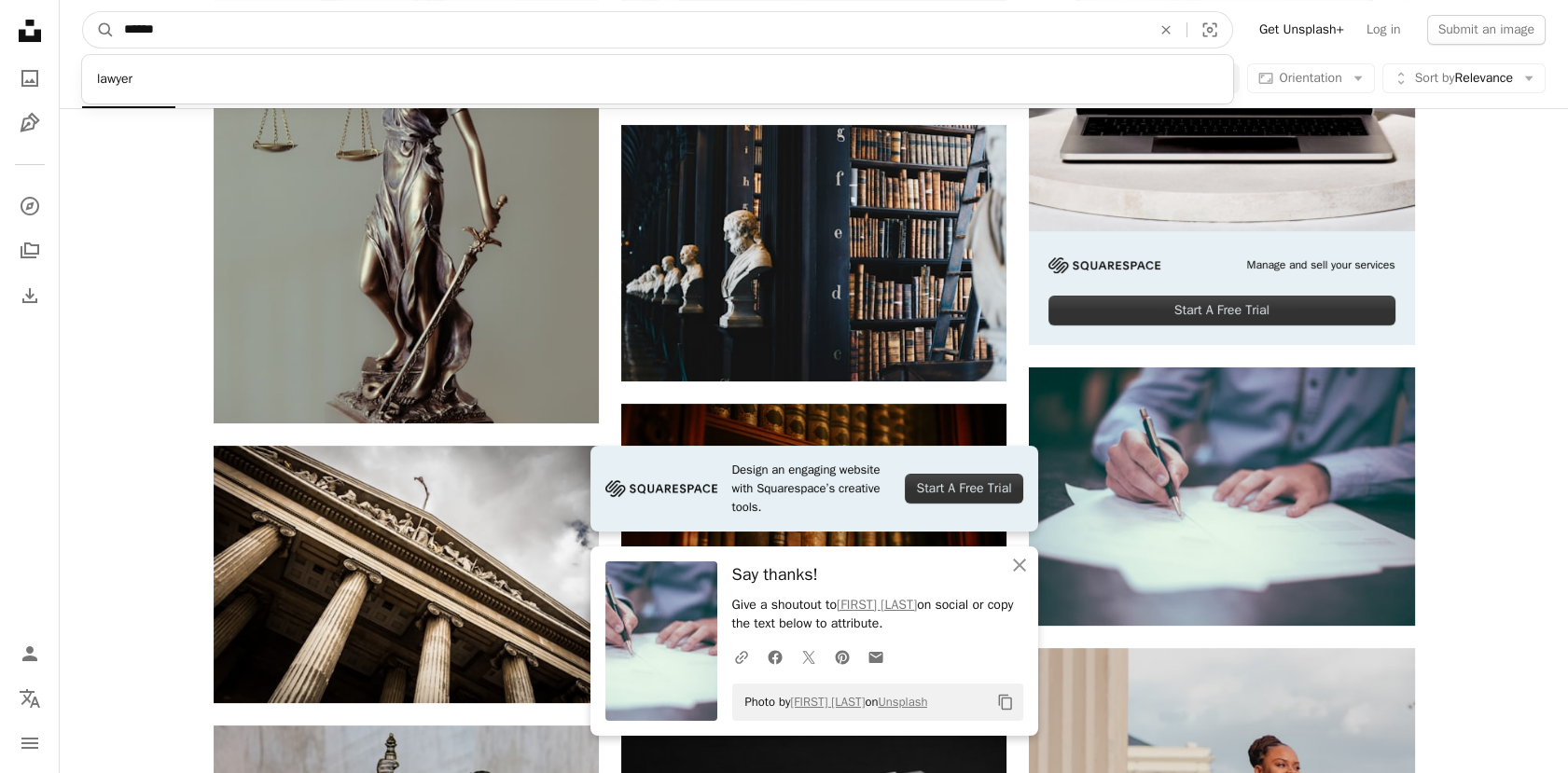 type on "*******" 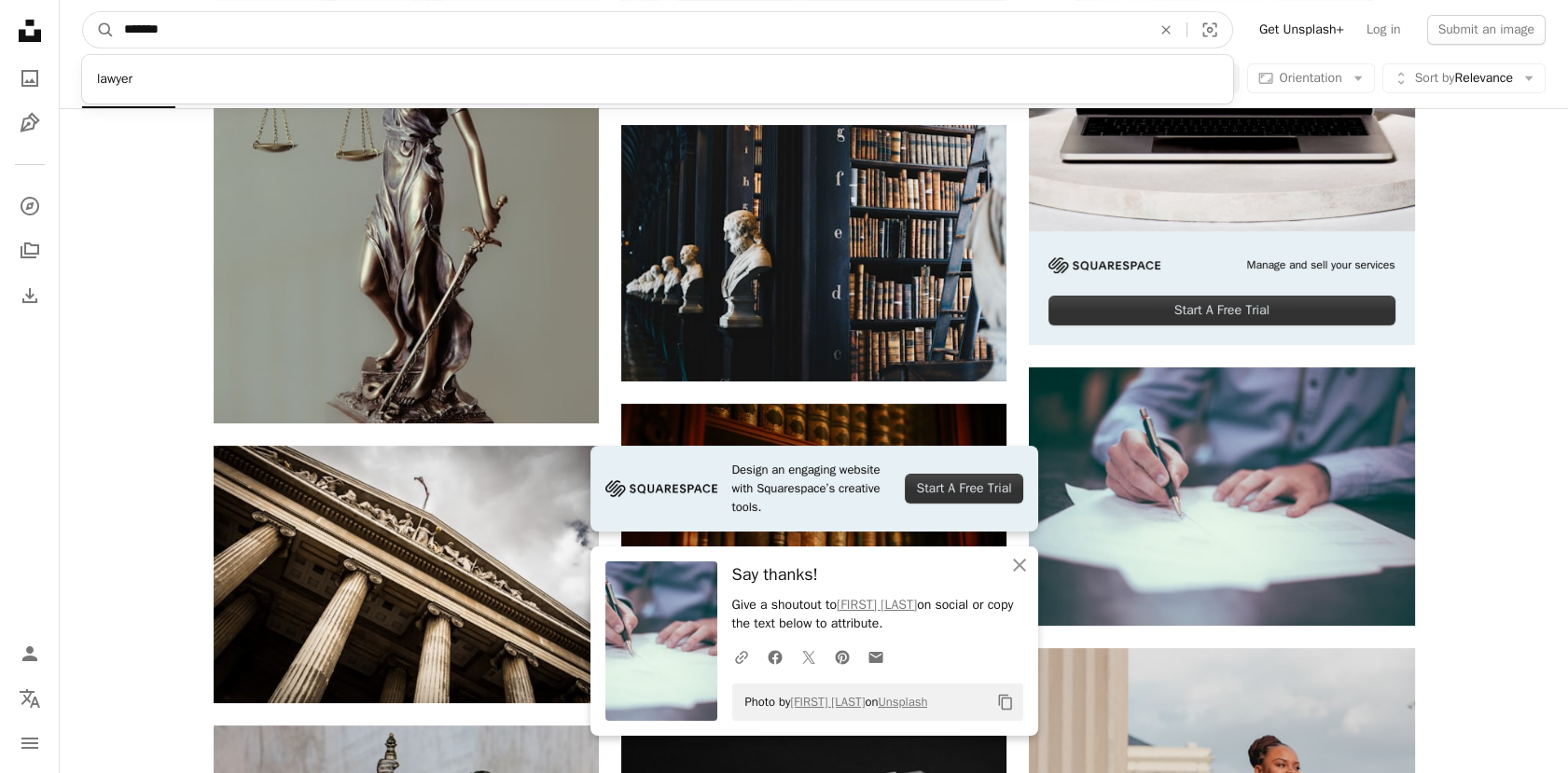 click on "A magnifying glass" at bounding box center (99, 30) 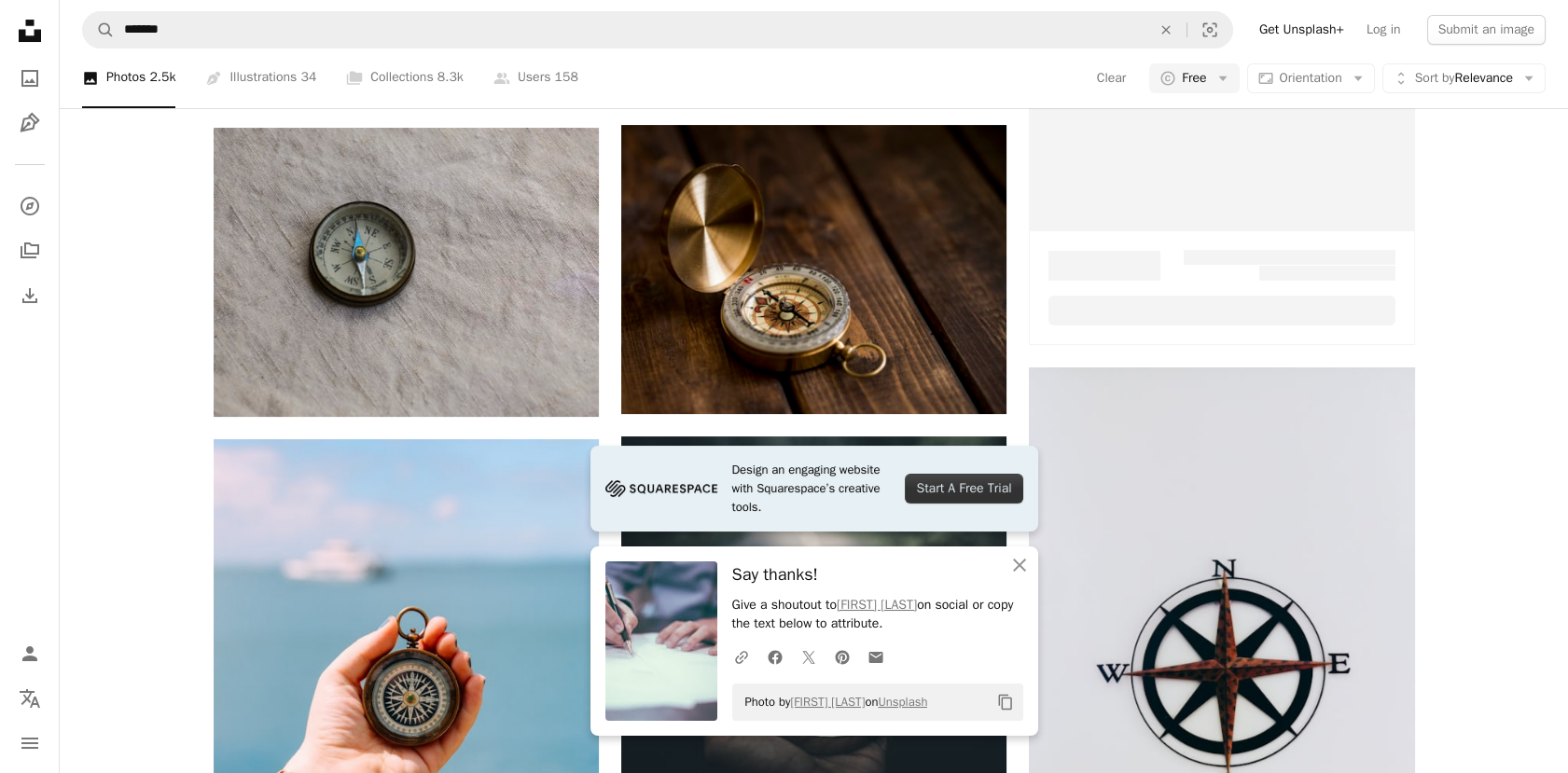 scroll, scrollTop: 0, scrollLeft: 0, axis: both 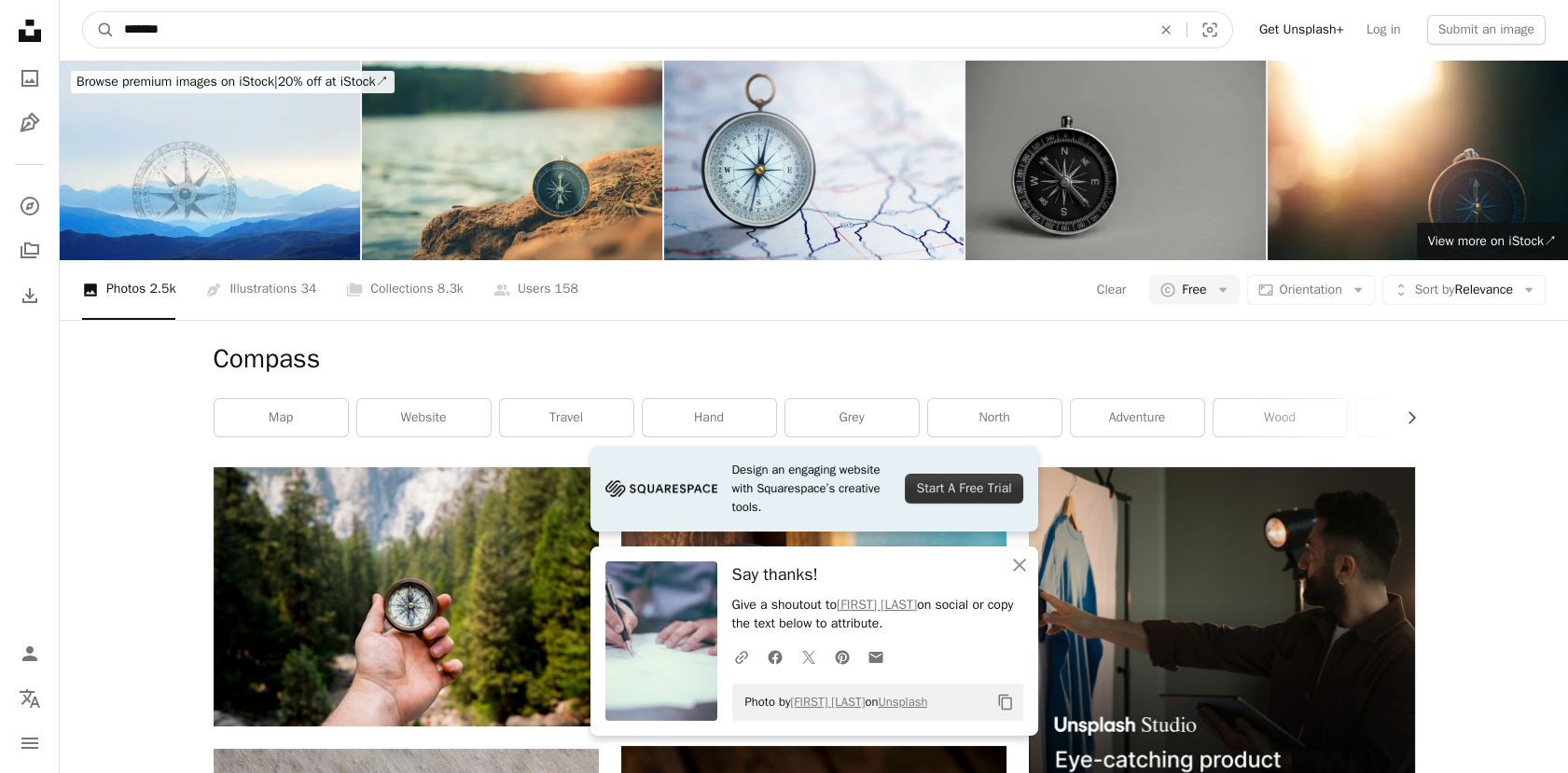 click on "Say thanks! Give a shoutout to  [NAME]  on social or copy the text below to attribute. A URL sharing icon (chains) Facebook icon X (formerly Twitter) icon Pinterest icon An envelope Photo by  [NAME]  on  Unsplash
Copy content A photo Pen Tool A compass A stack of folders Download Person Localization icon navigation menu A magnifying glass ******* An X shape Visual search Get Unsplash+ Log in Submit an image Browse premium images on iStock  |  20% off at iStock  ↗ Browse premium images on iStock 20% off at iStock  ↗ View more  ↗ View more on iStock  ↗ A photo Photos   2.5k Pen Tool Illustrations   34 A stack of folders Collections   8.3k A group of people Users   158 Clear A copyright icon © Free Arrow down Aspect ratio Orientation Arrow down Unfold Sort by  Relevance Arrow down Filters Filters (1) Compass Chevron right map website travel hand grey  |" at bounding box center [784, 2319] 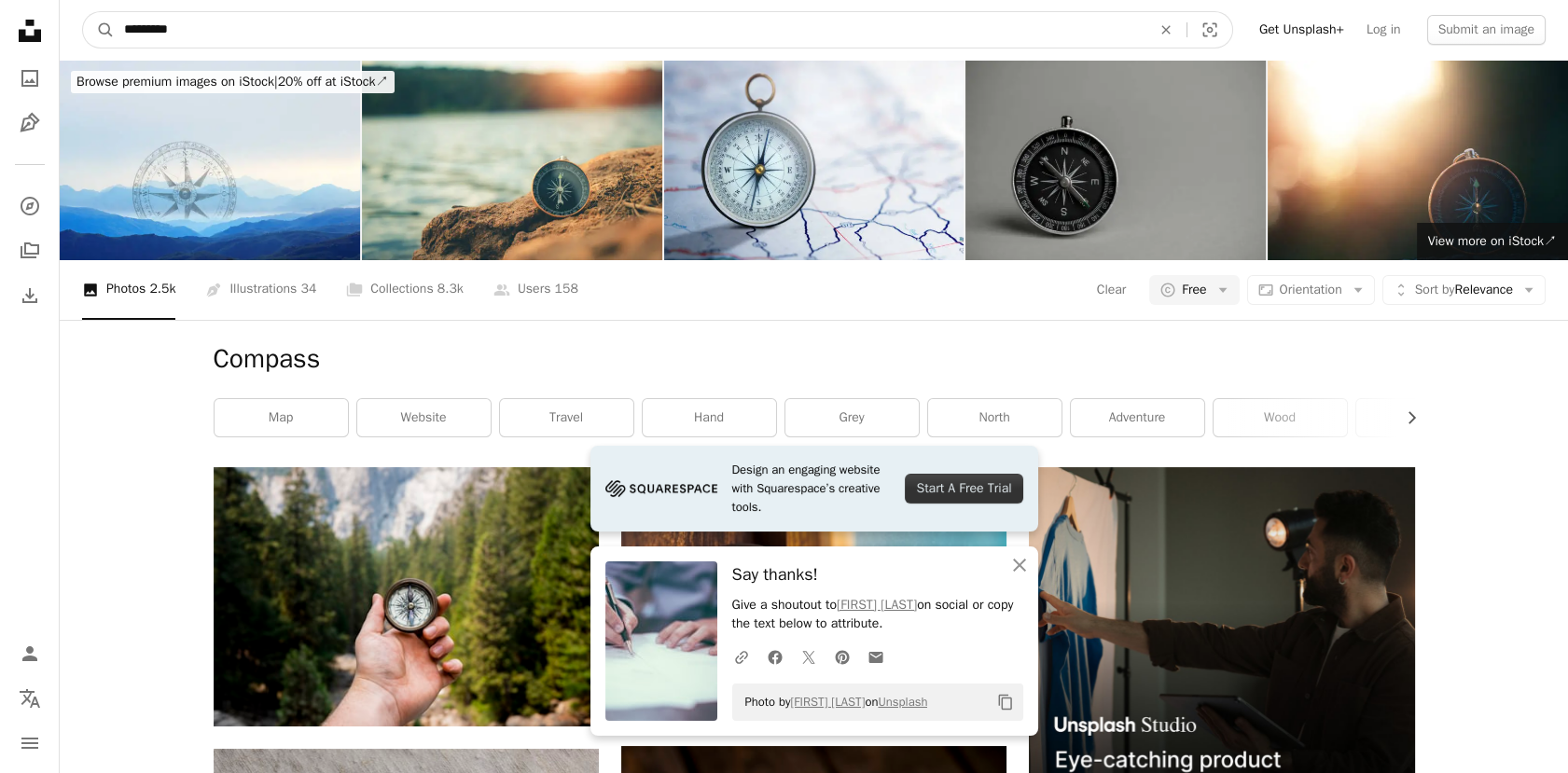 type on "**********" 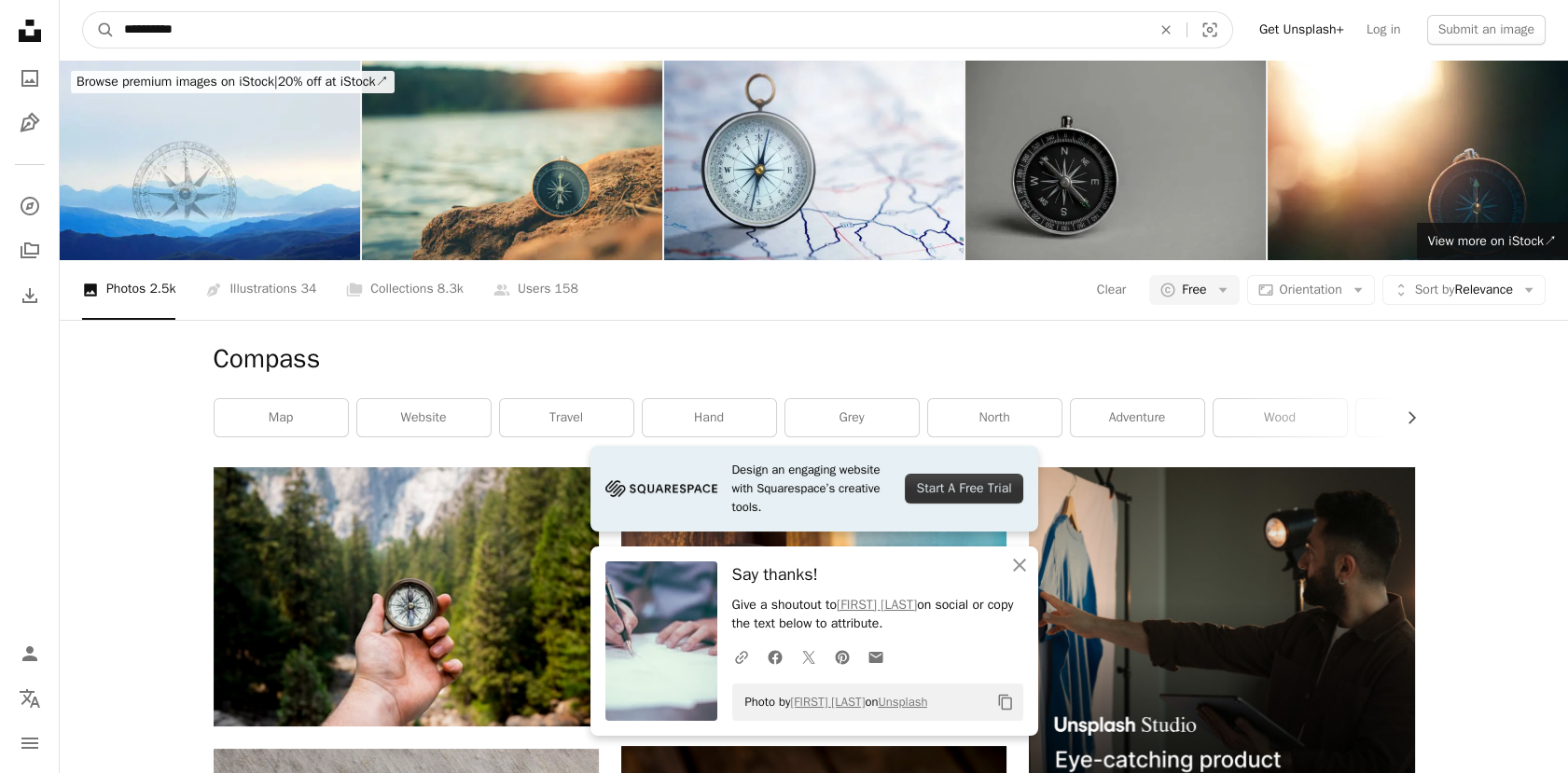 click on "A magnifying glass" at bounding box center (99, 30) 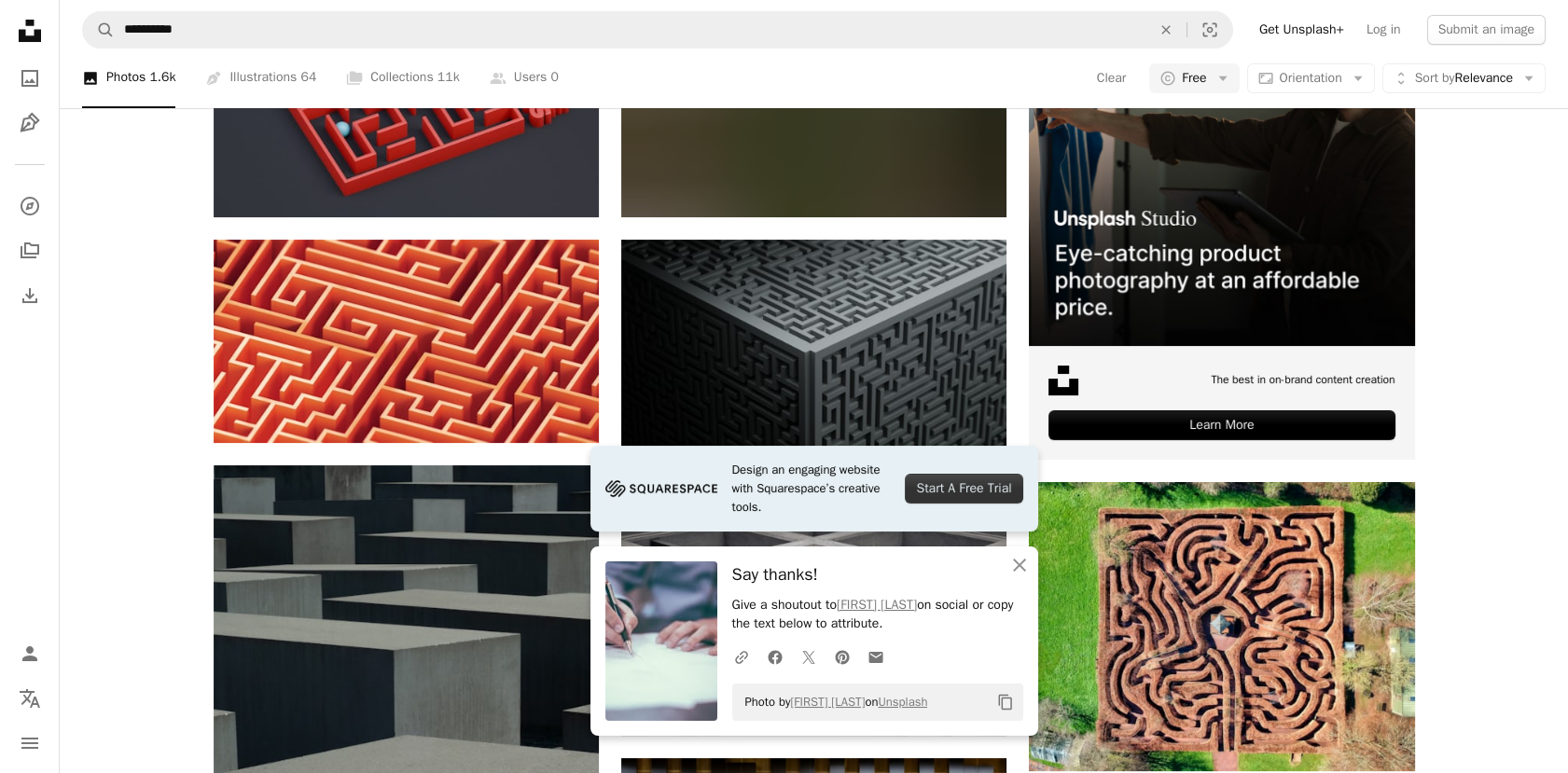 scroll, scrollTop: 621, scrollLeft: 0, axis: vertical 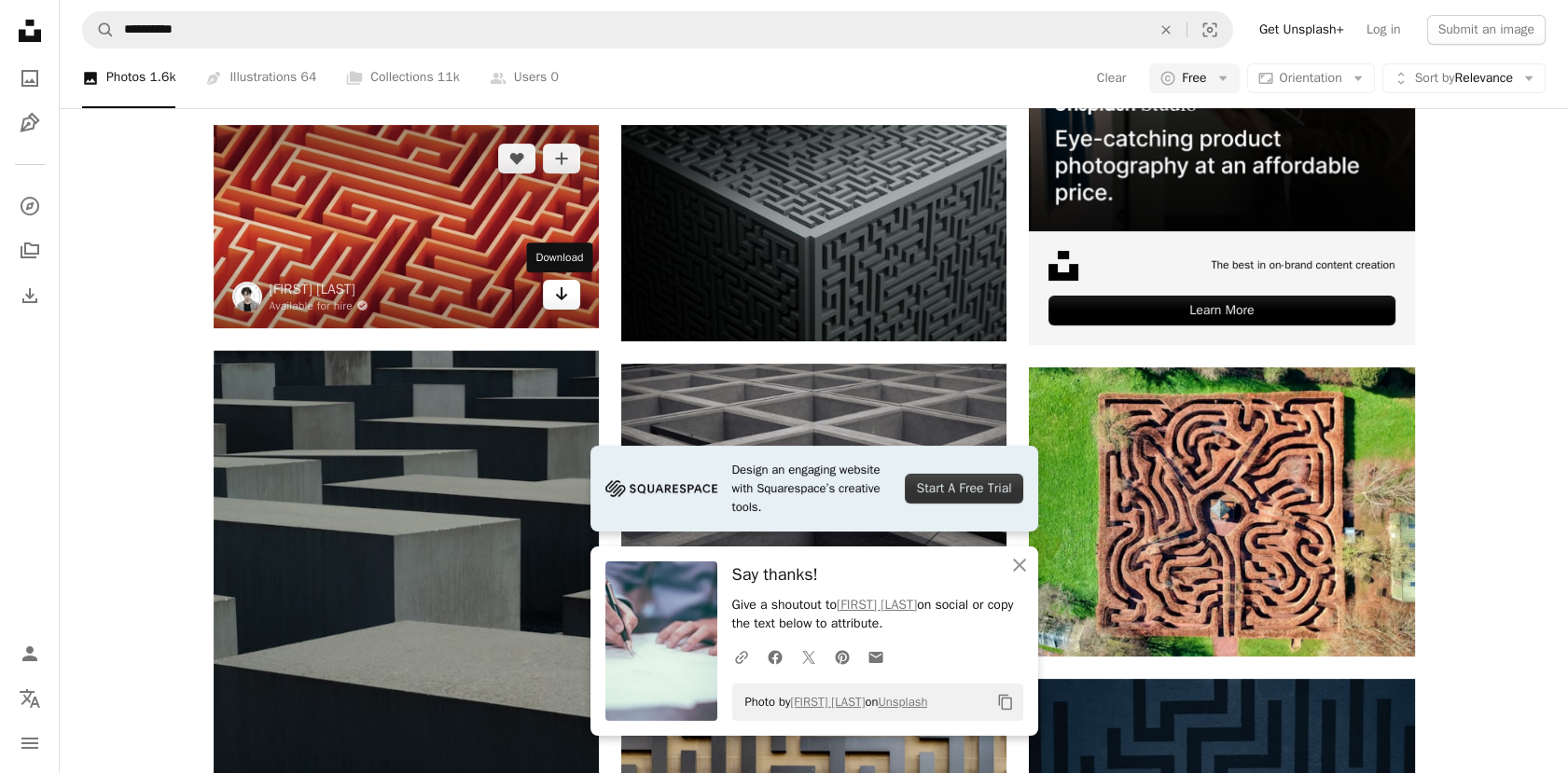 click on "Arrow pointing down" at bounding box center (562, 295) 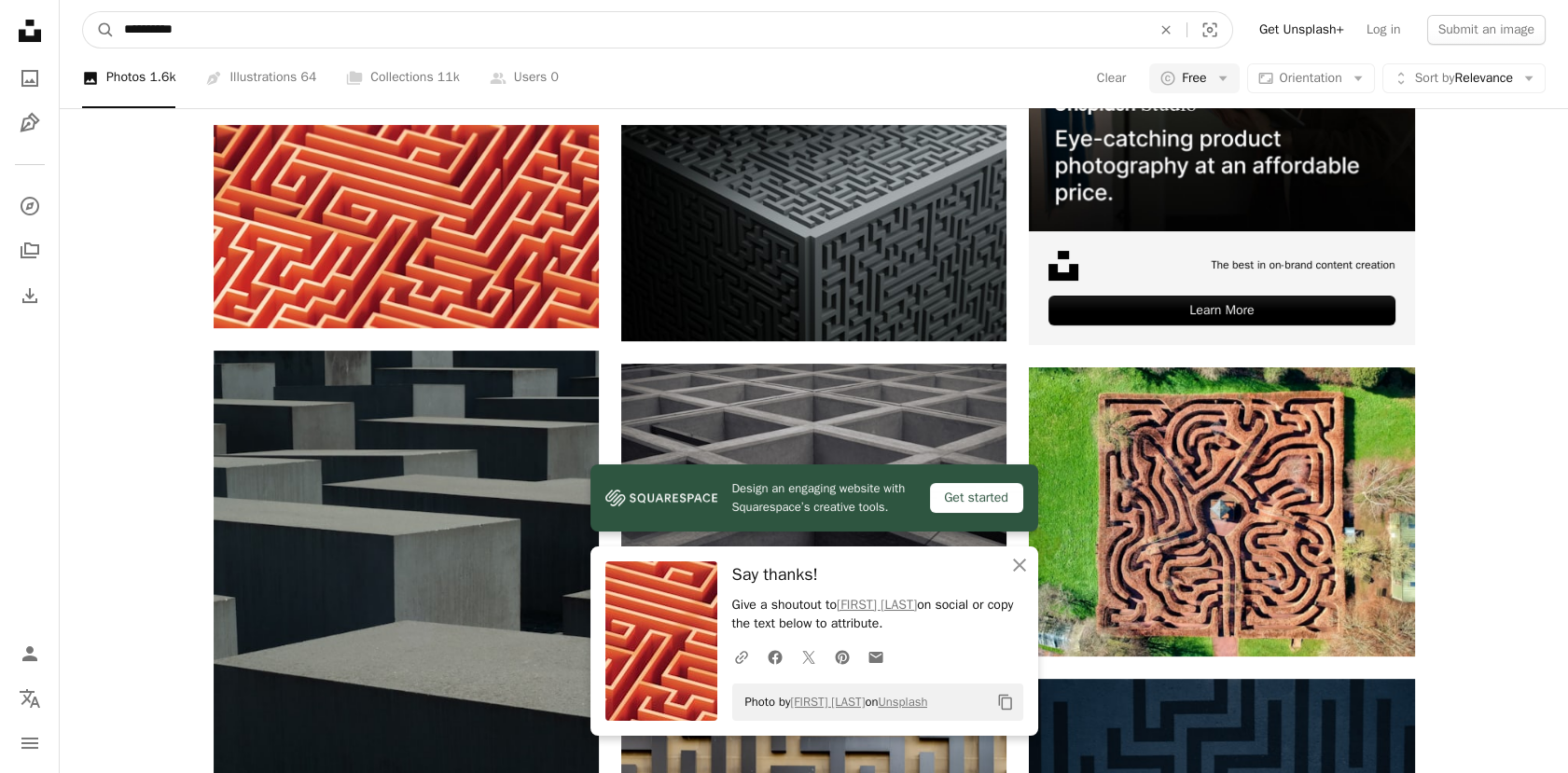 click on "**********" at bounding box center [630, 30] 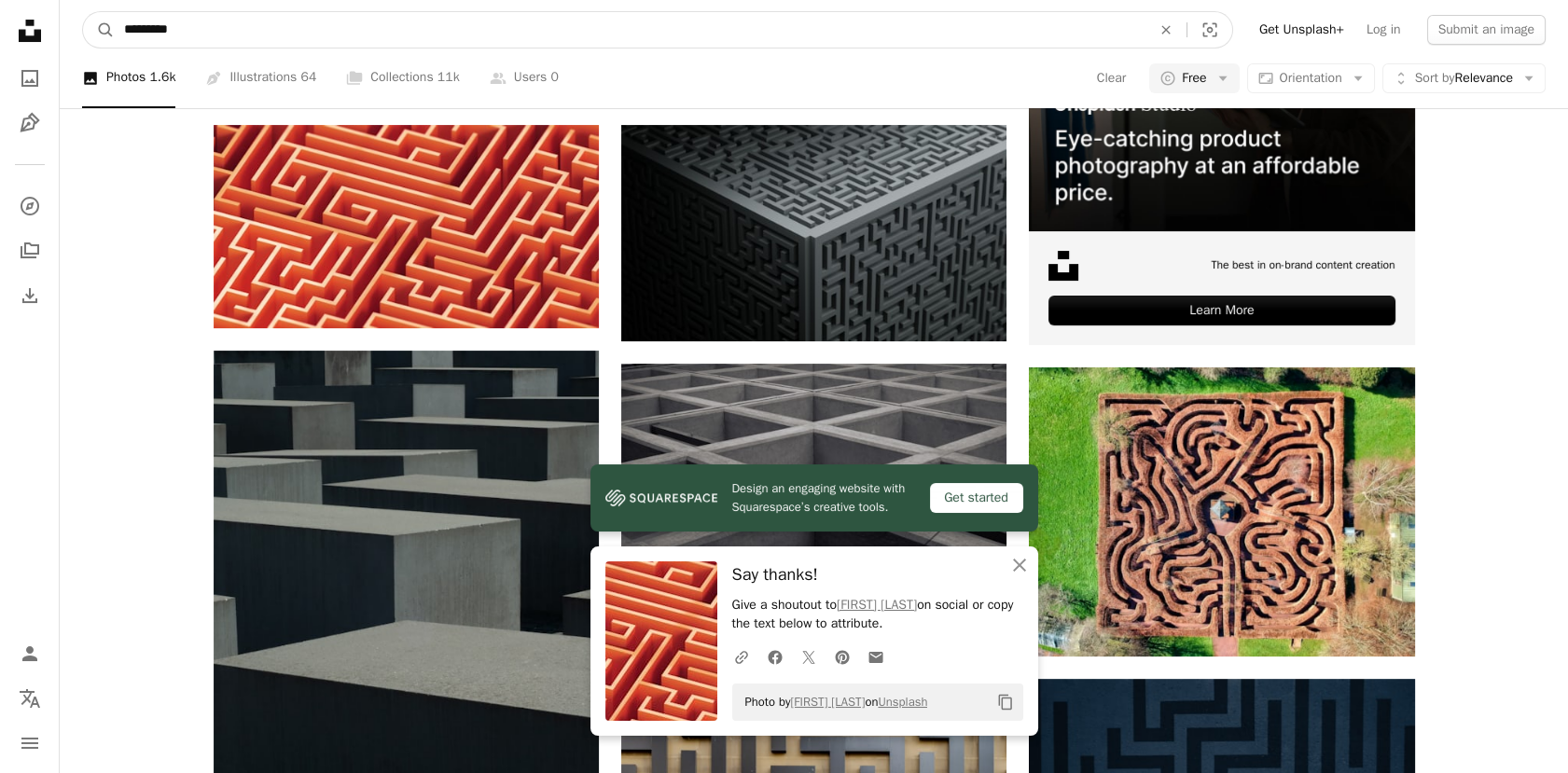 type on "*********" 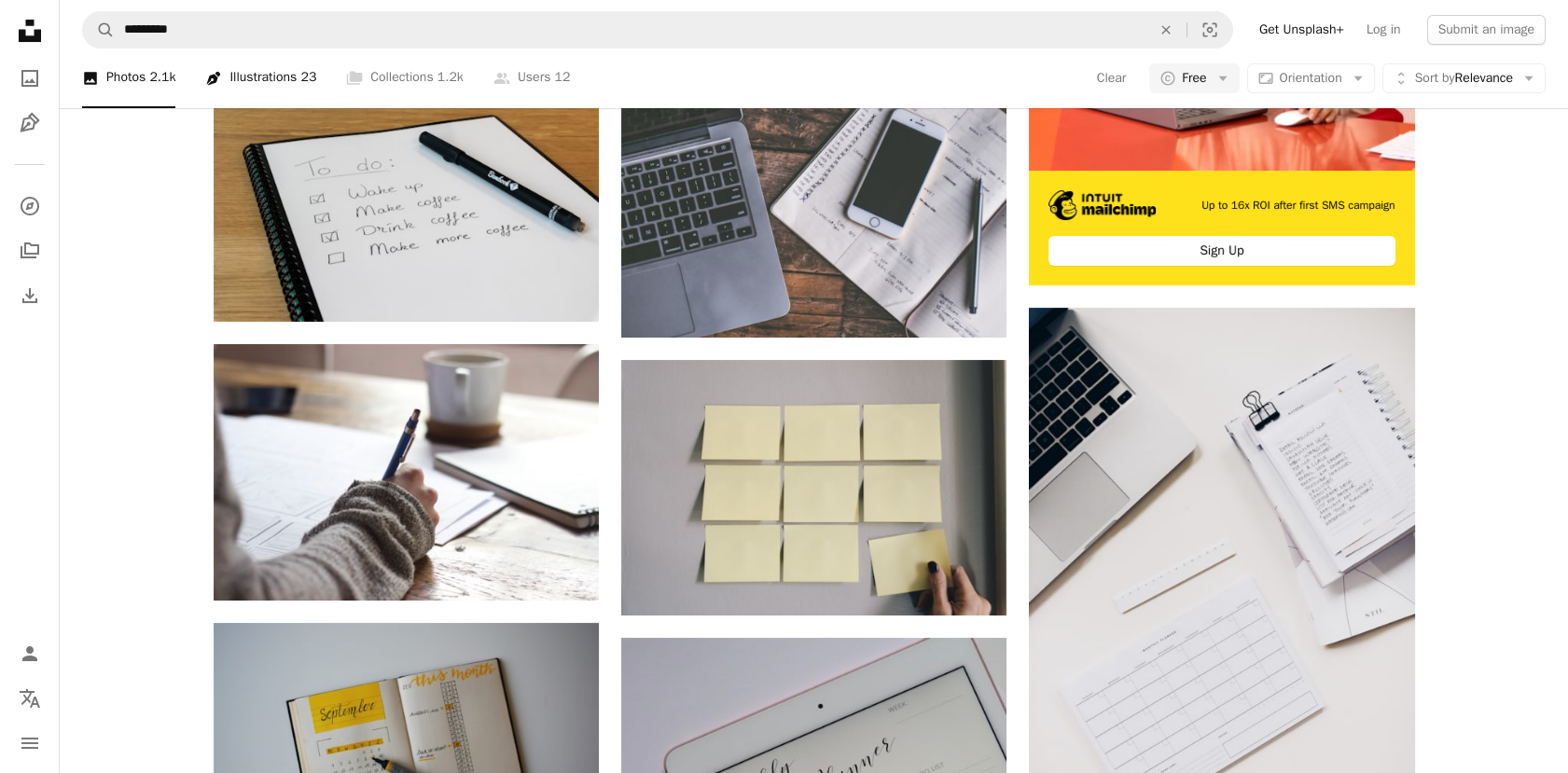 scroll, scrollTop: 414, scrollLeft: 0, axis: vertical 